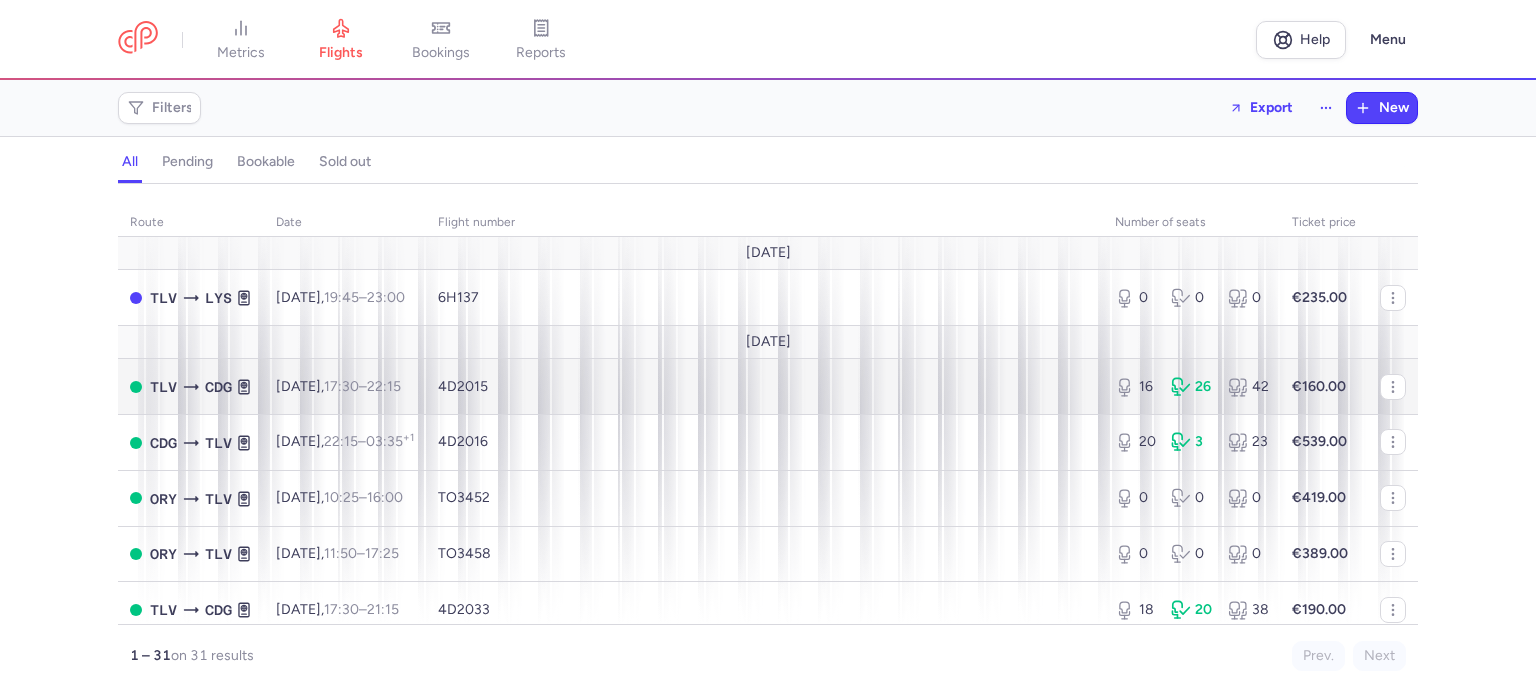 scroll, scrollTop: 0, scrollLeft: 0, axis: both 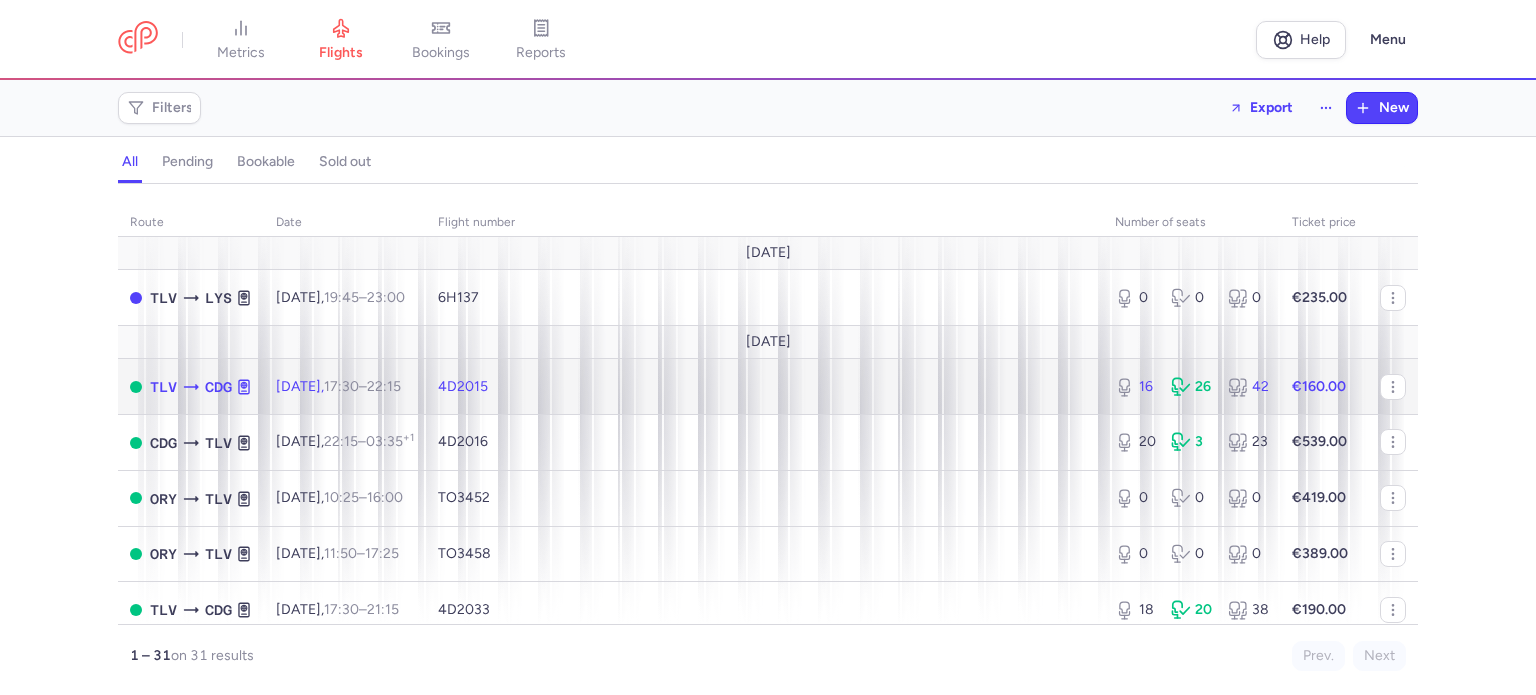 click on "4D2015" 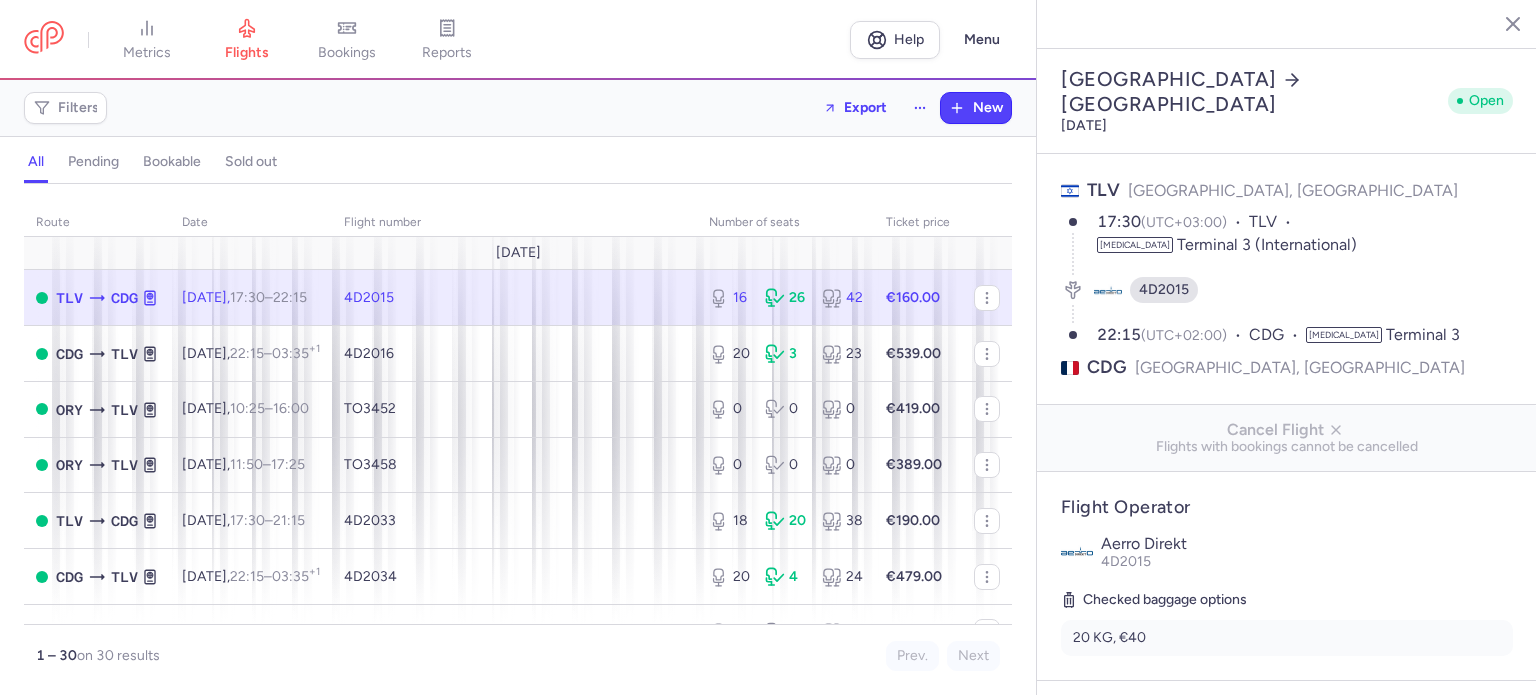 select on "days" 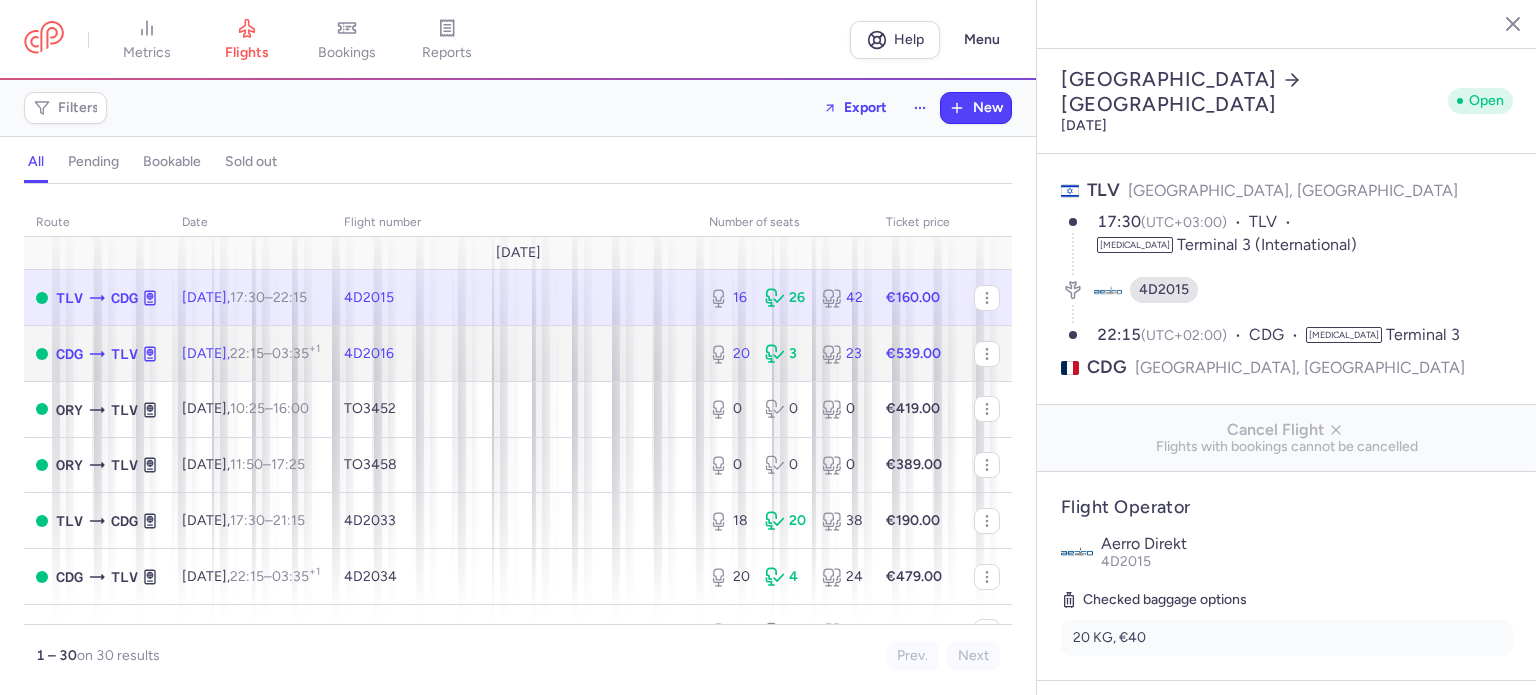 click on "4D2016" at bounding box center [514, 354] 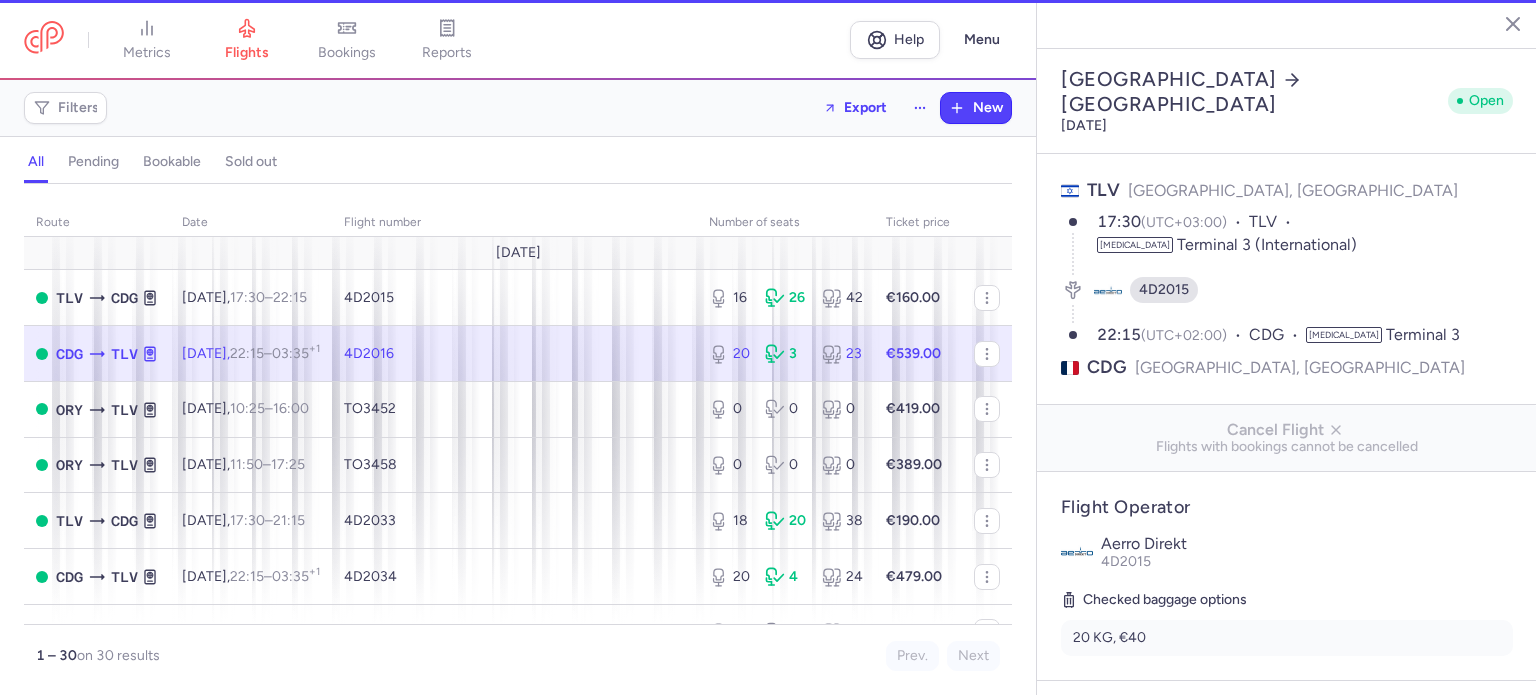 type on "20" 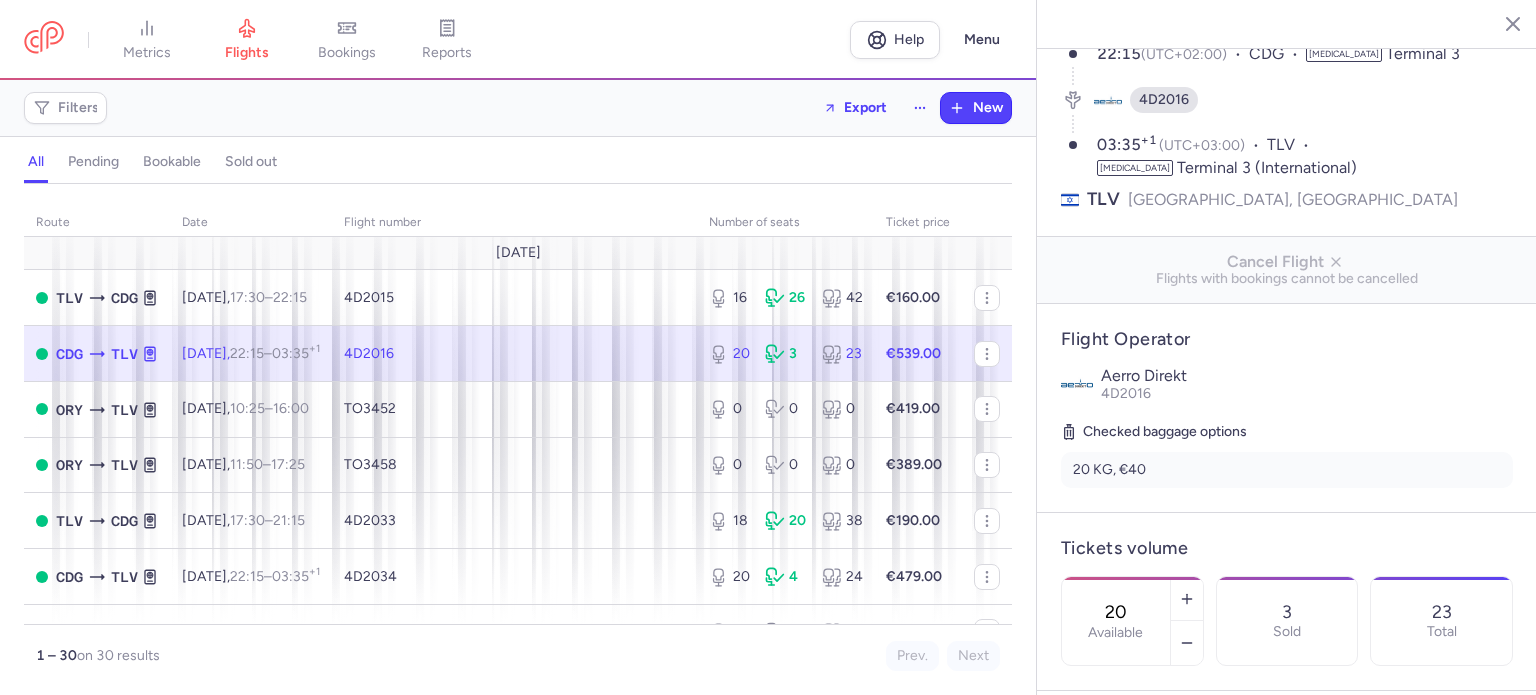 scroll, scrollTop: 400, scrollLeft: 0, axis: vertical 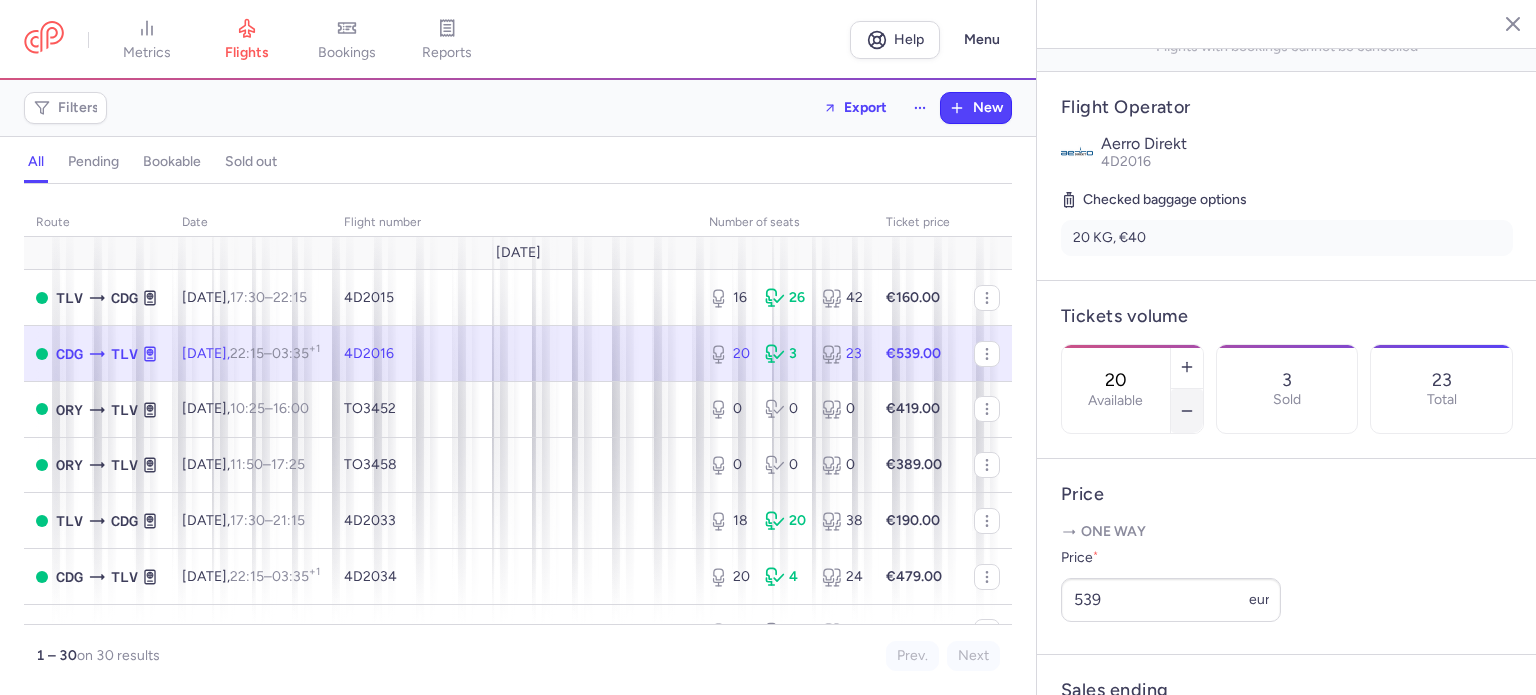 click 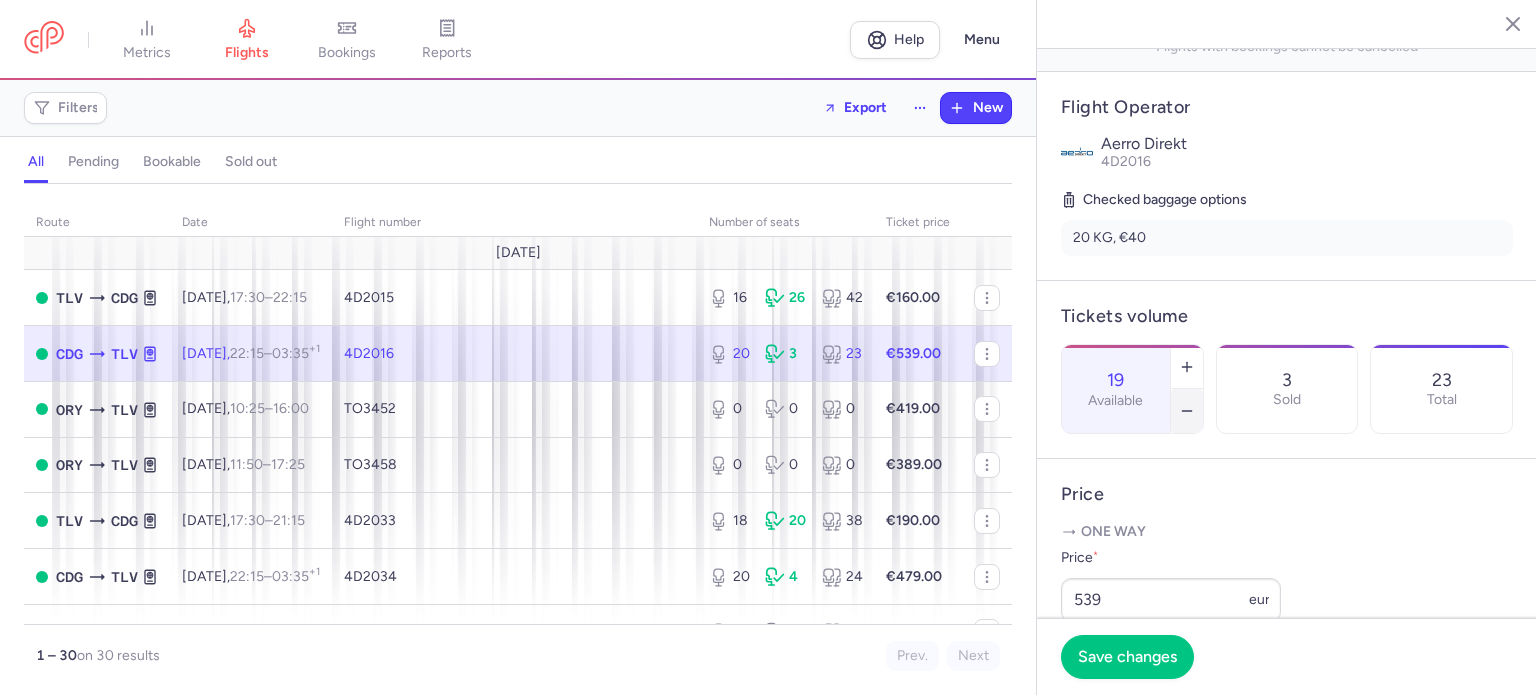 click 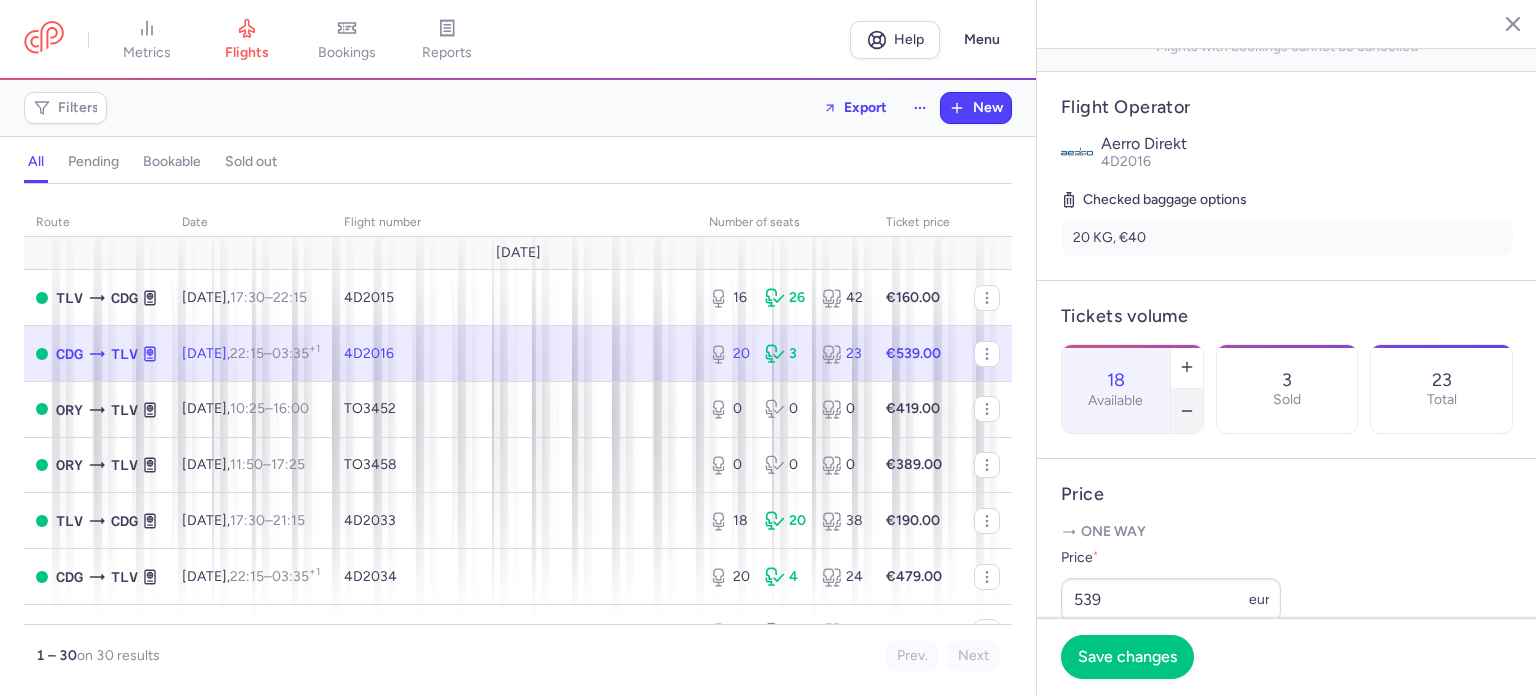 click 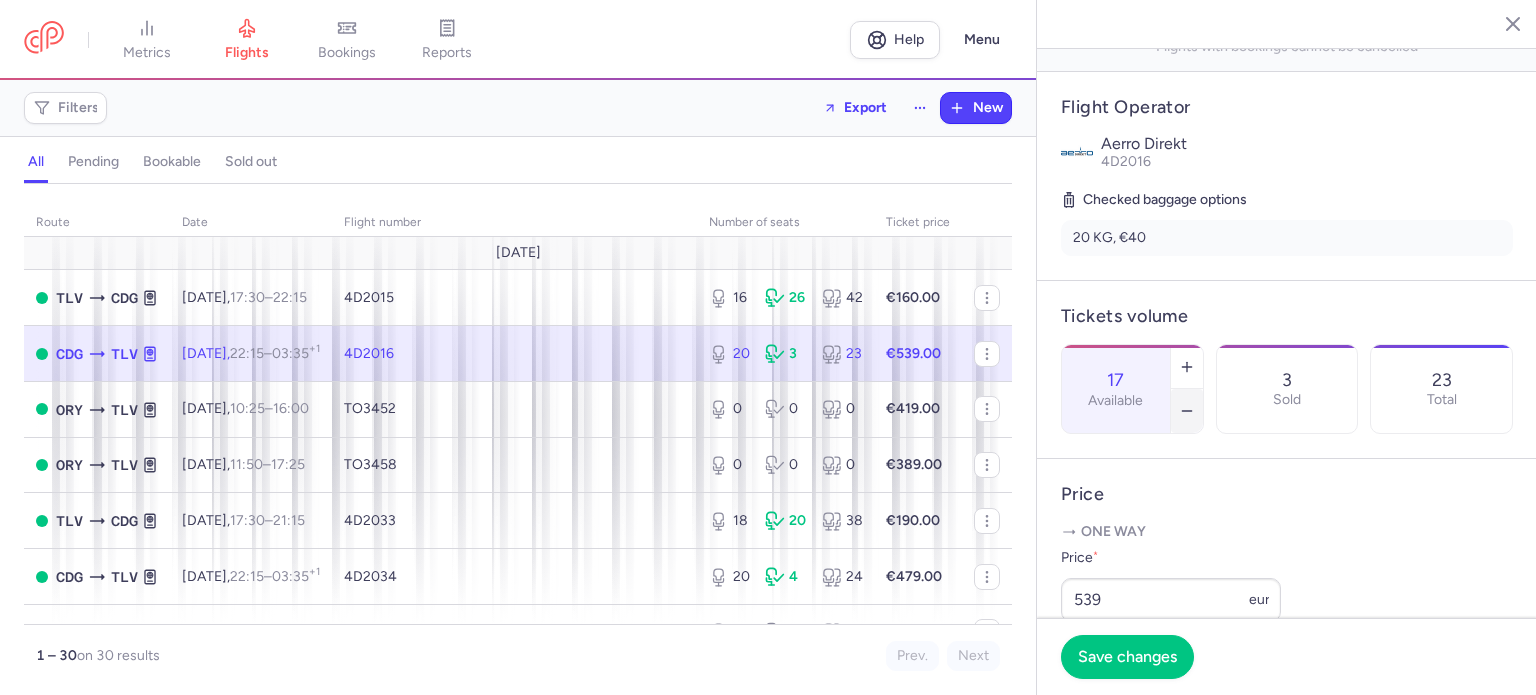 click 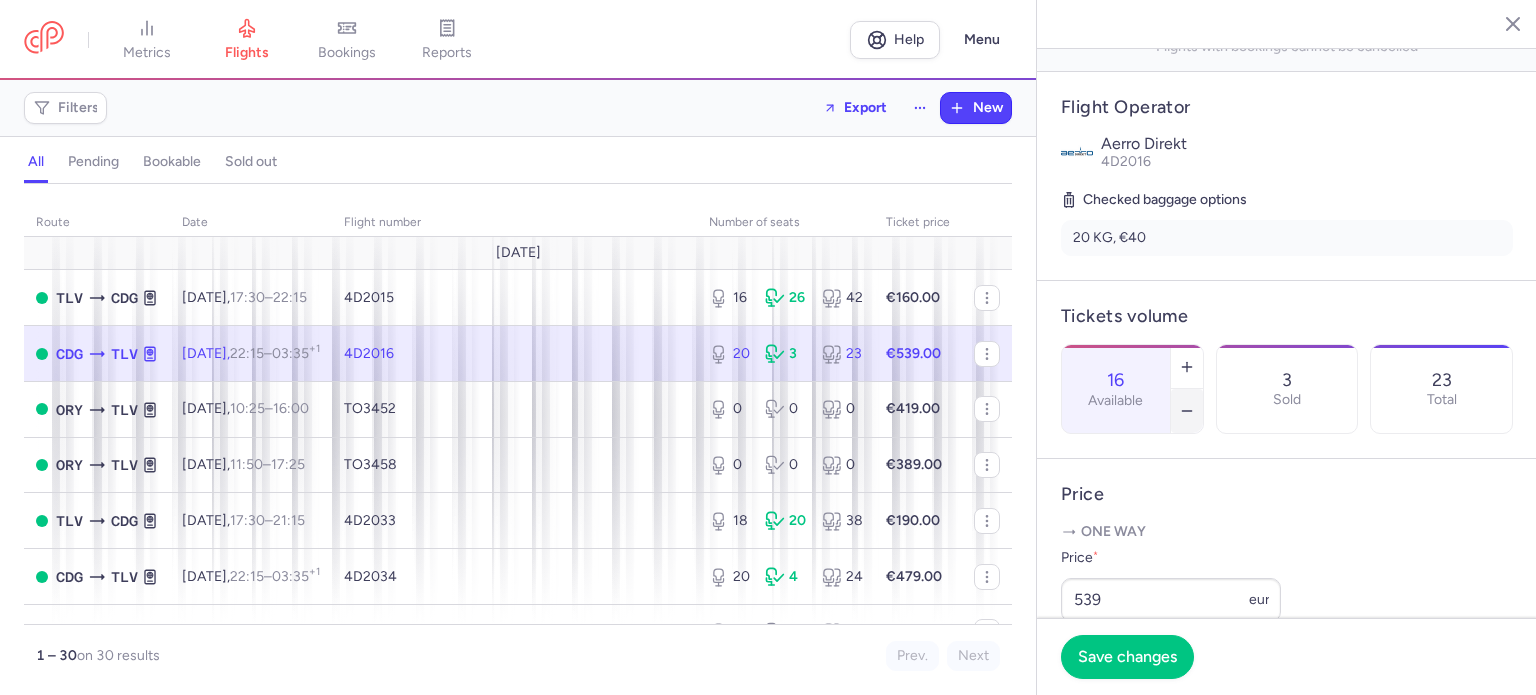 click 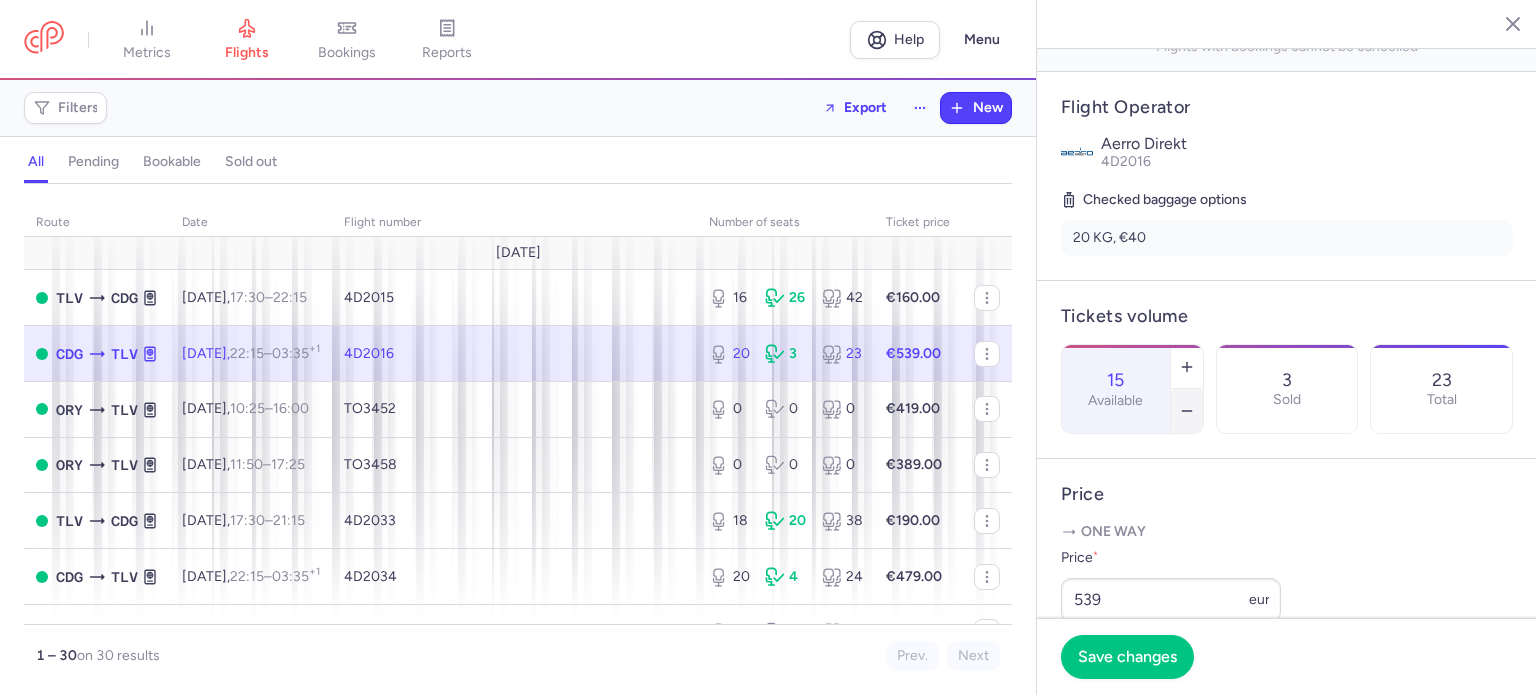 click 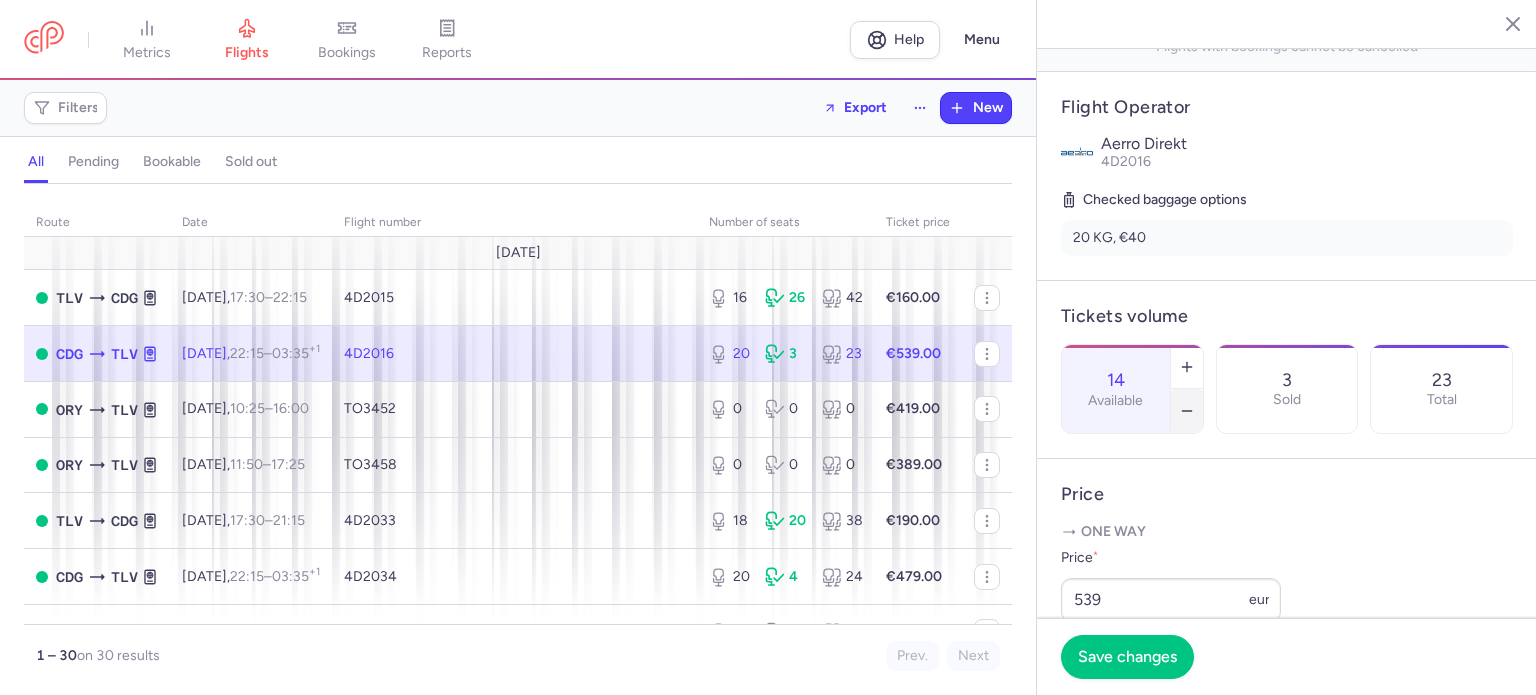 click 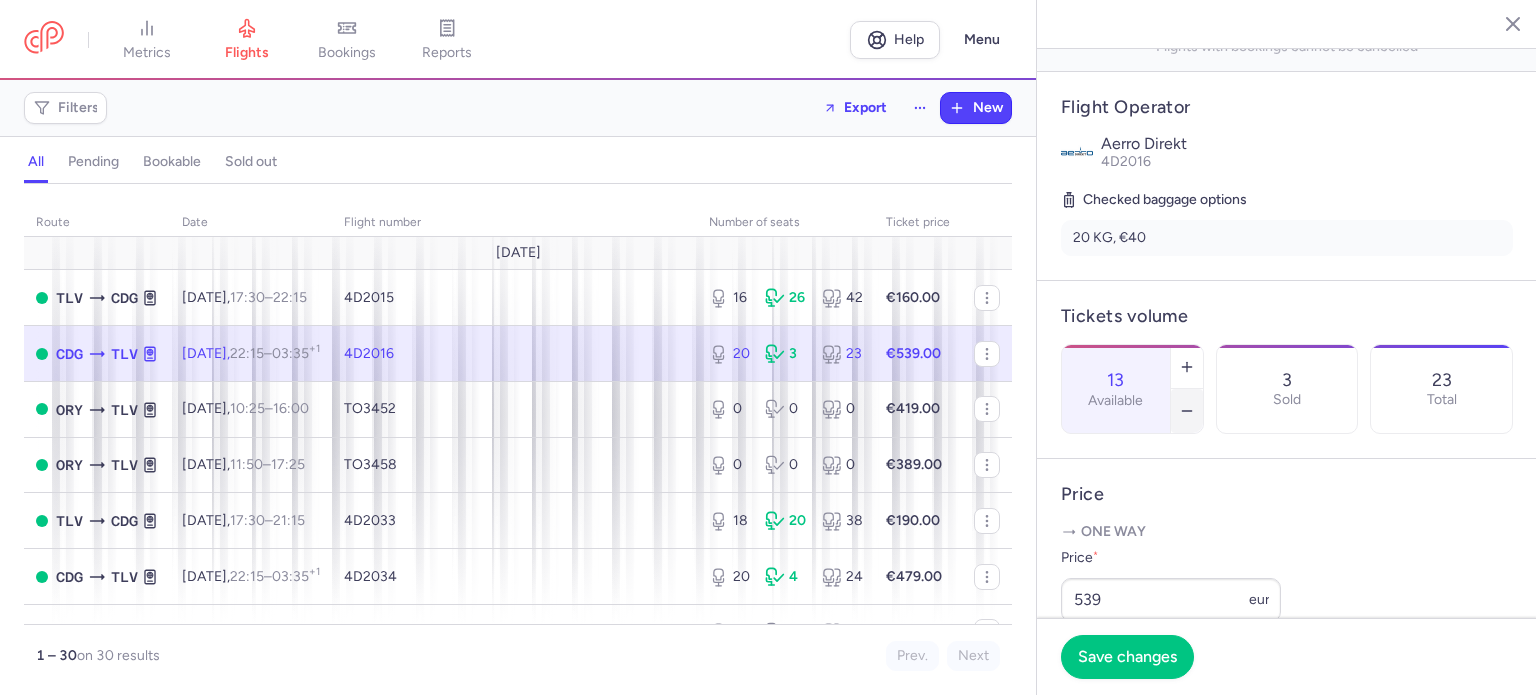 click 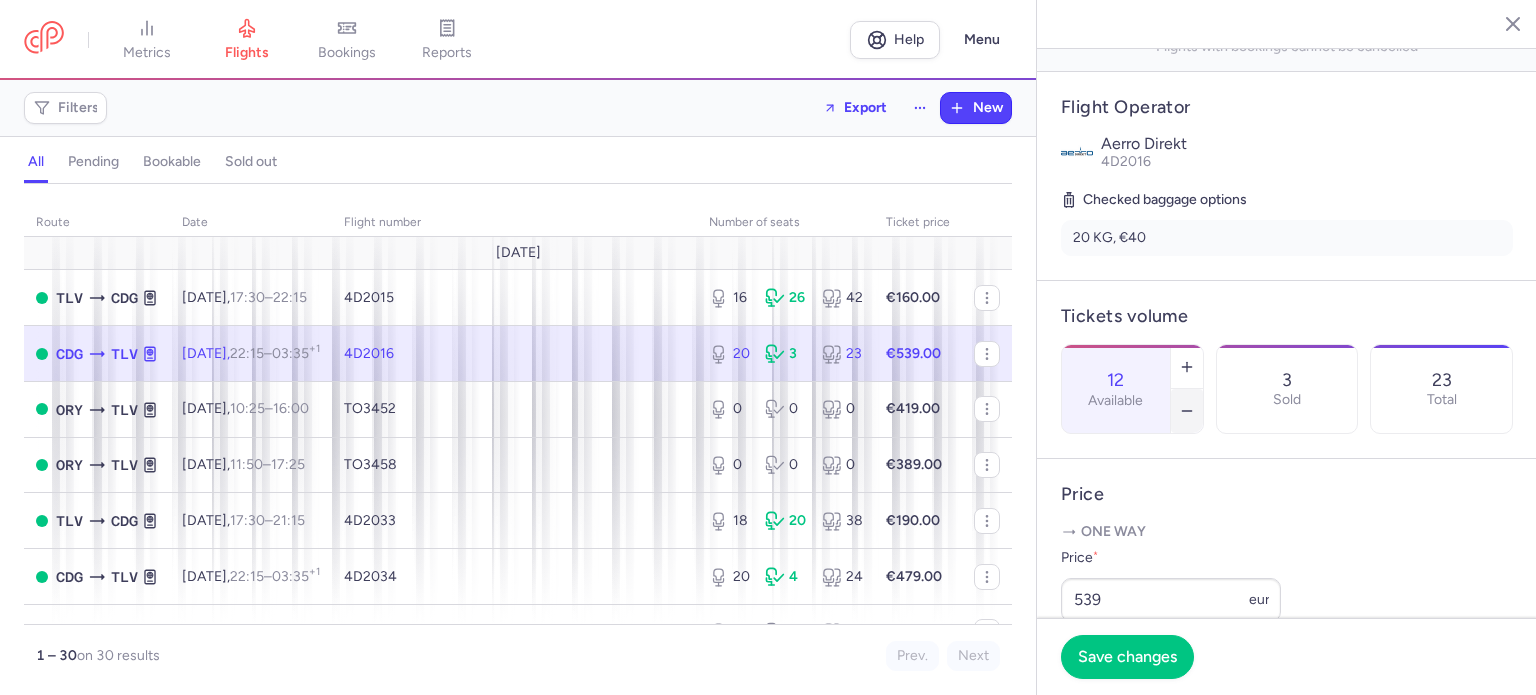 click 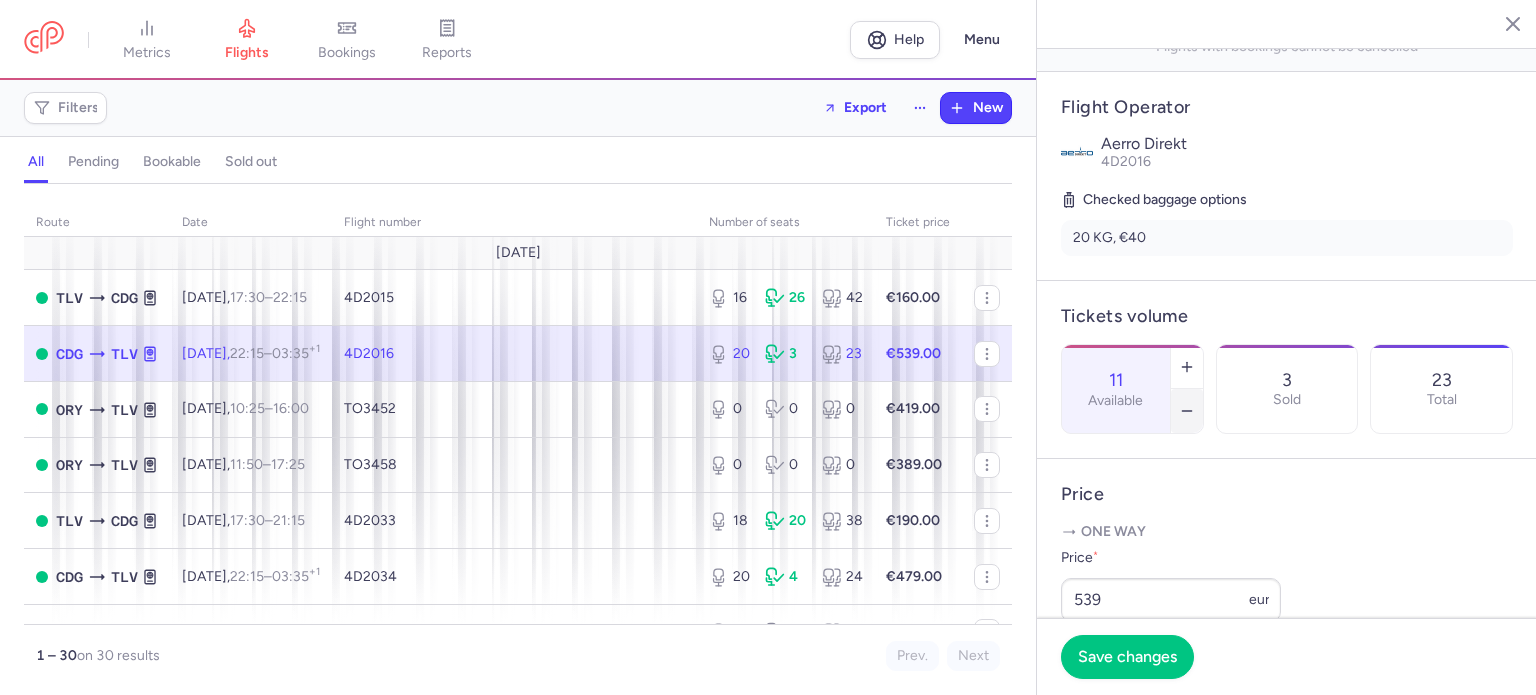 click 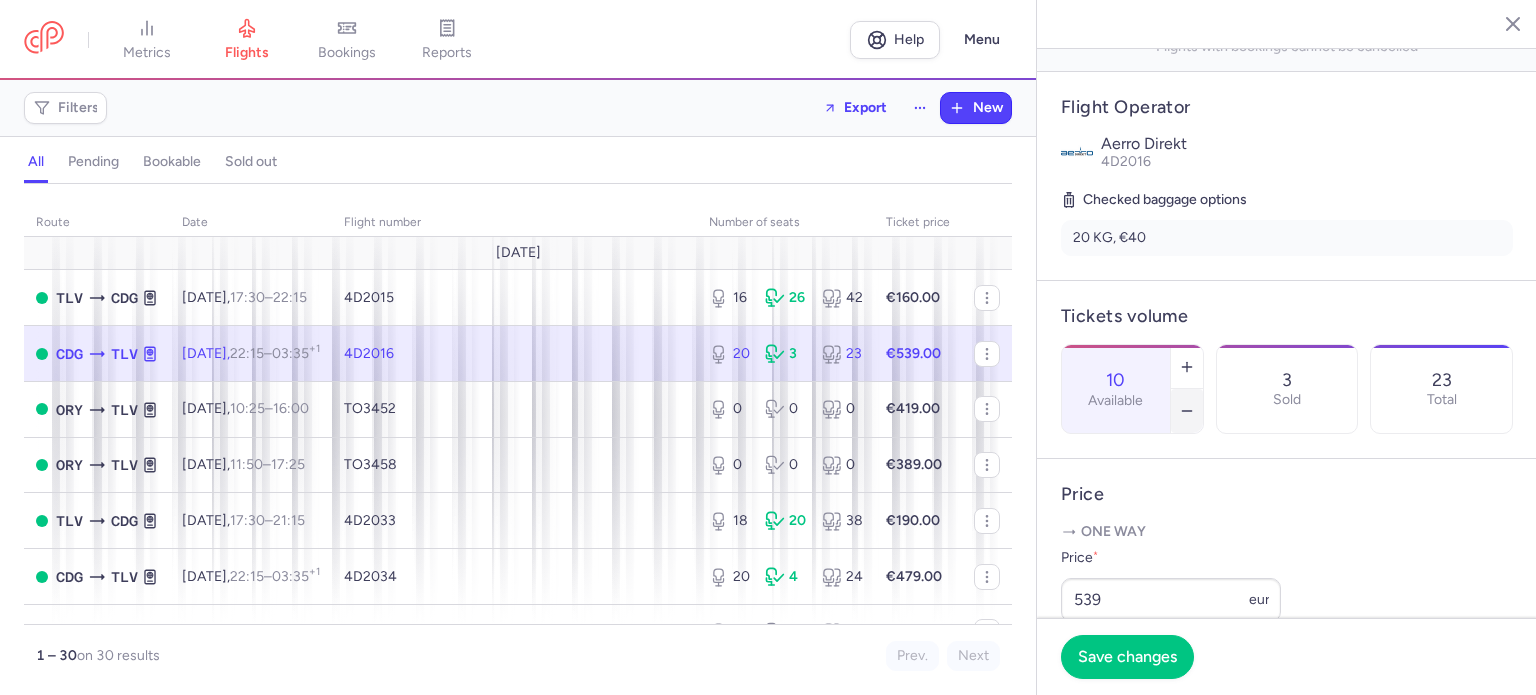 click 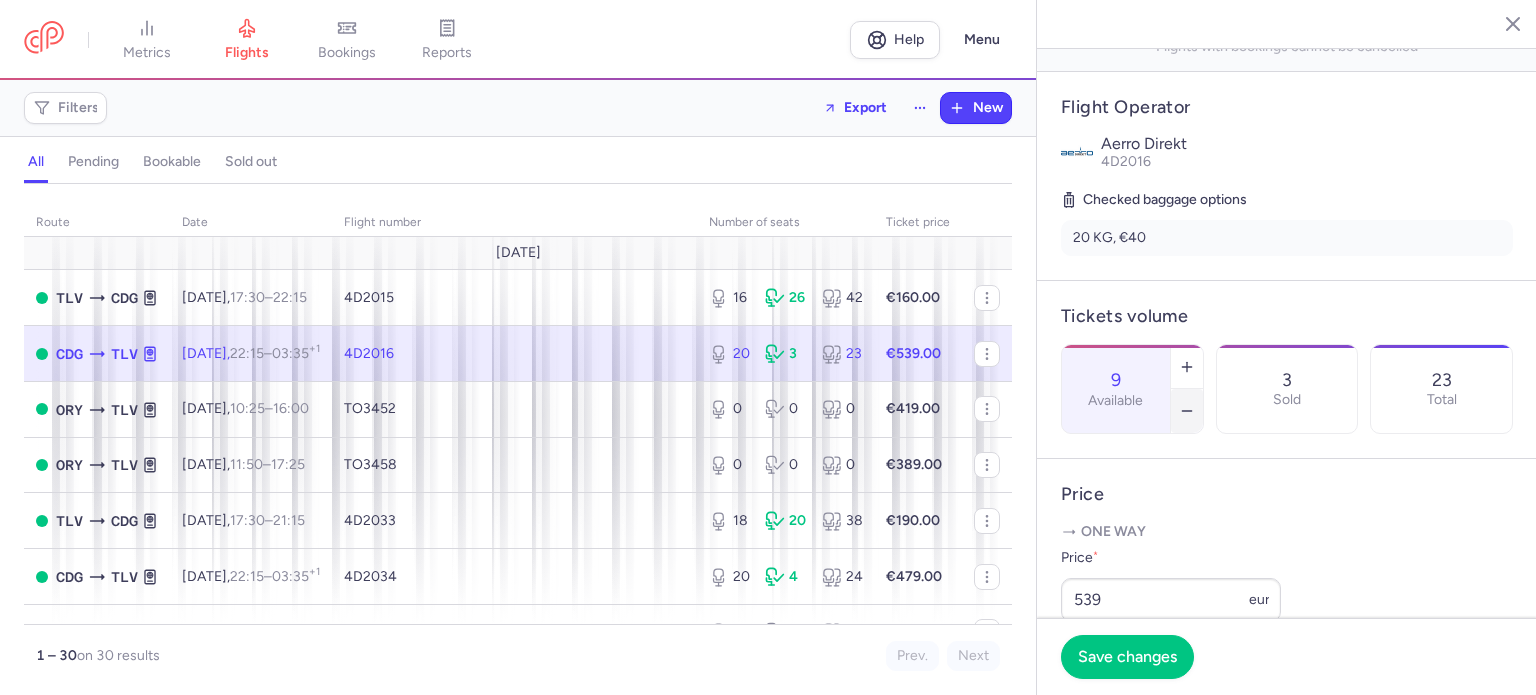 click 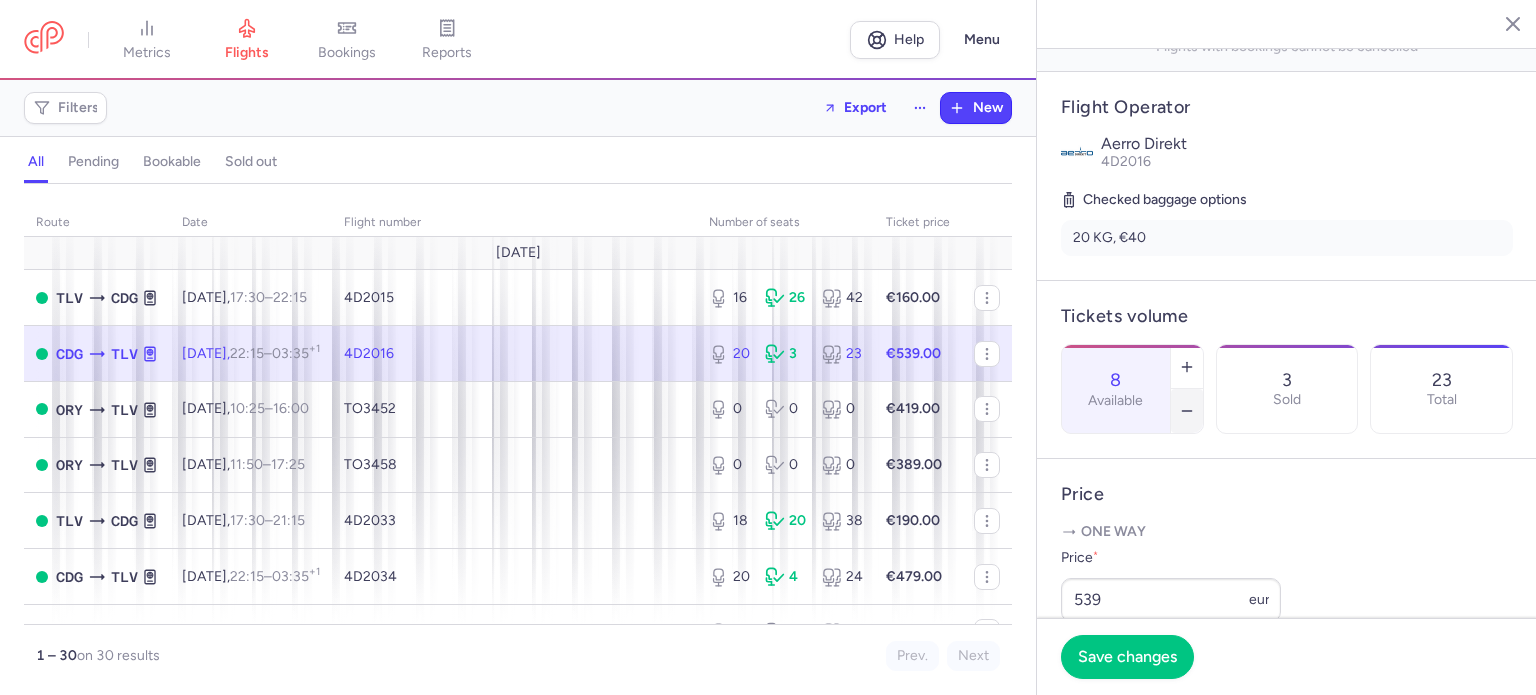 click 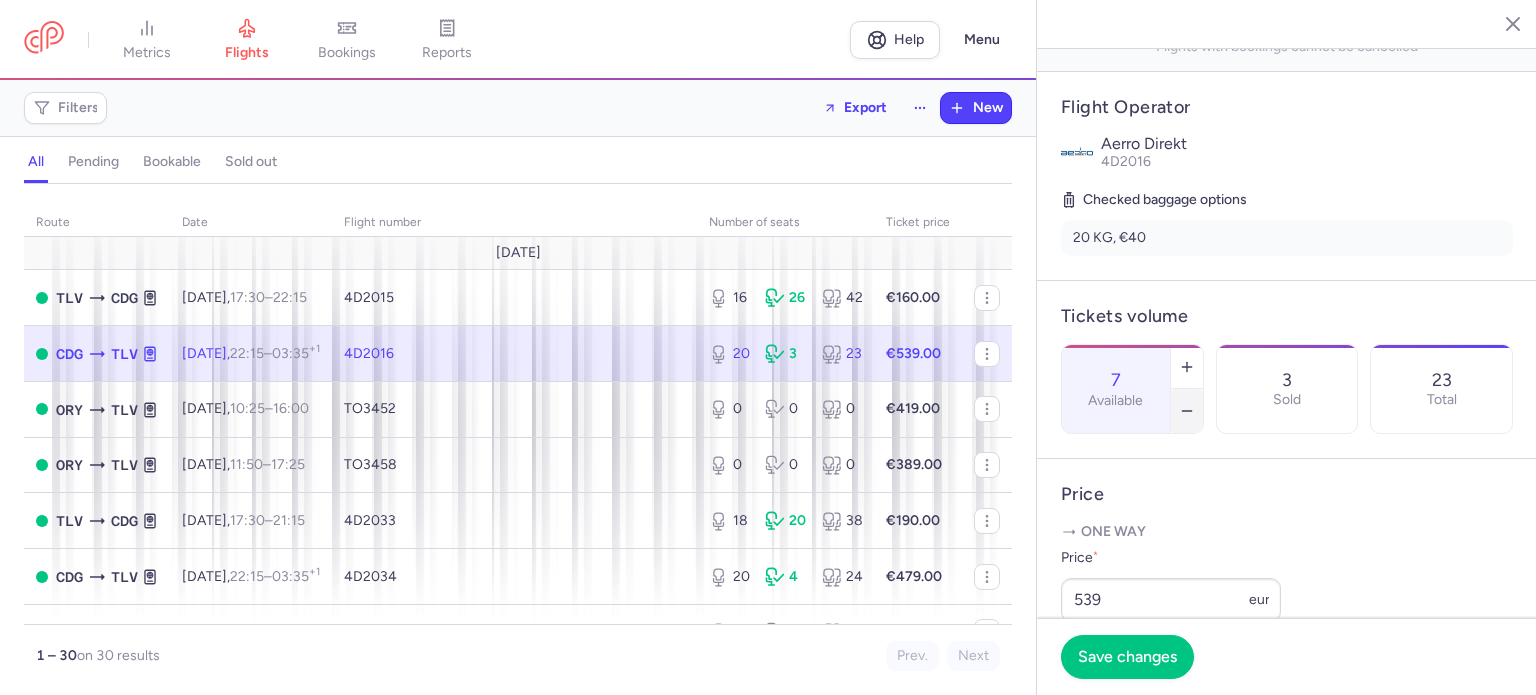 click 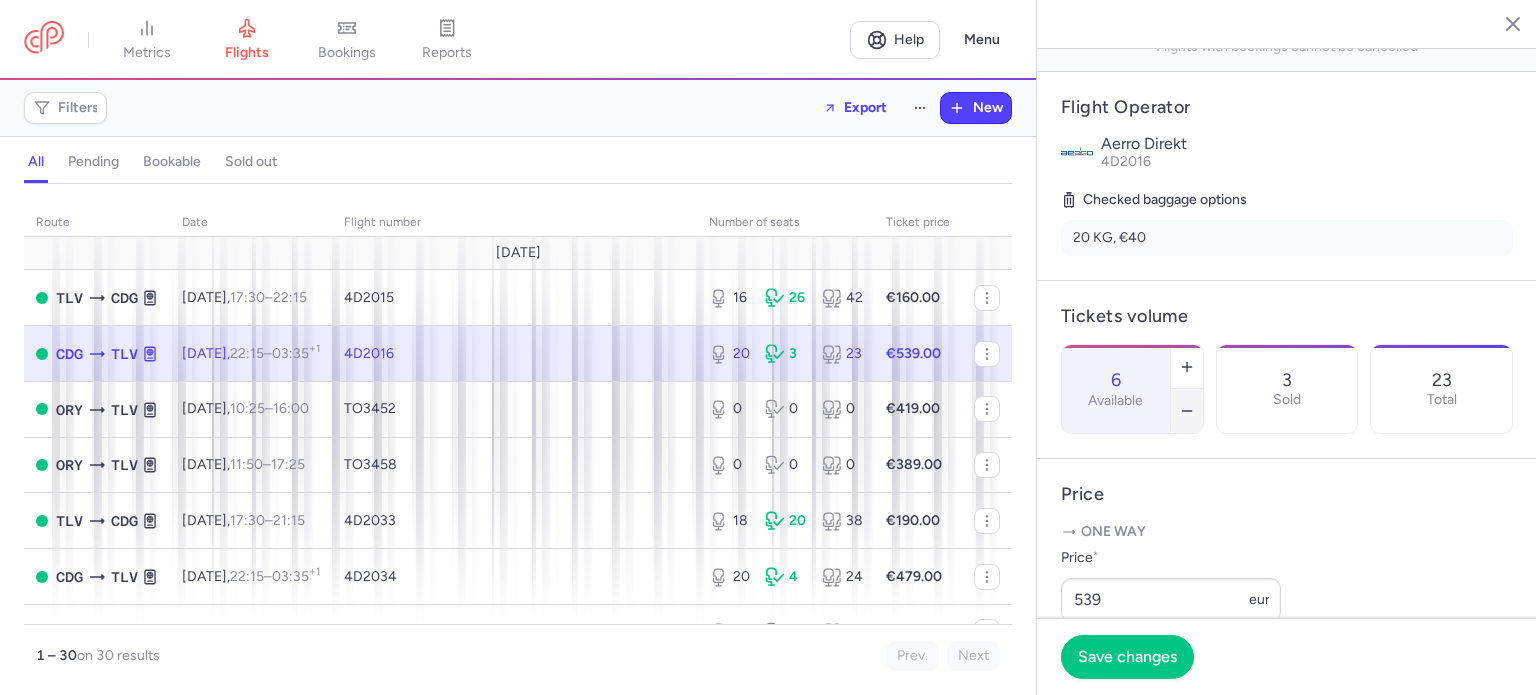 click 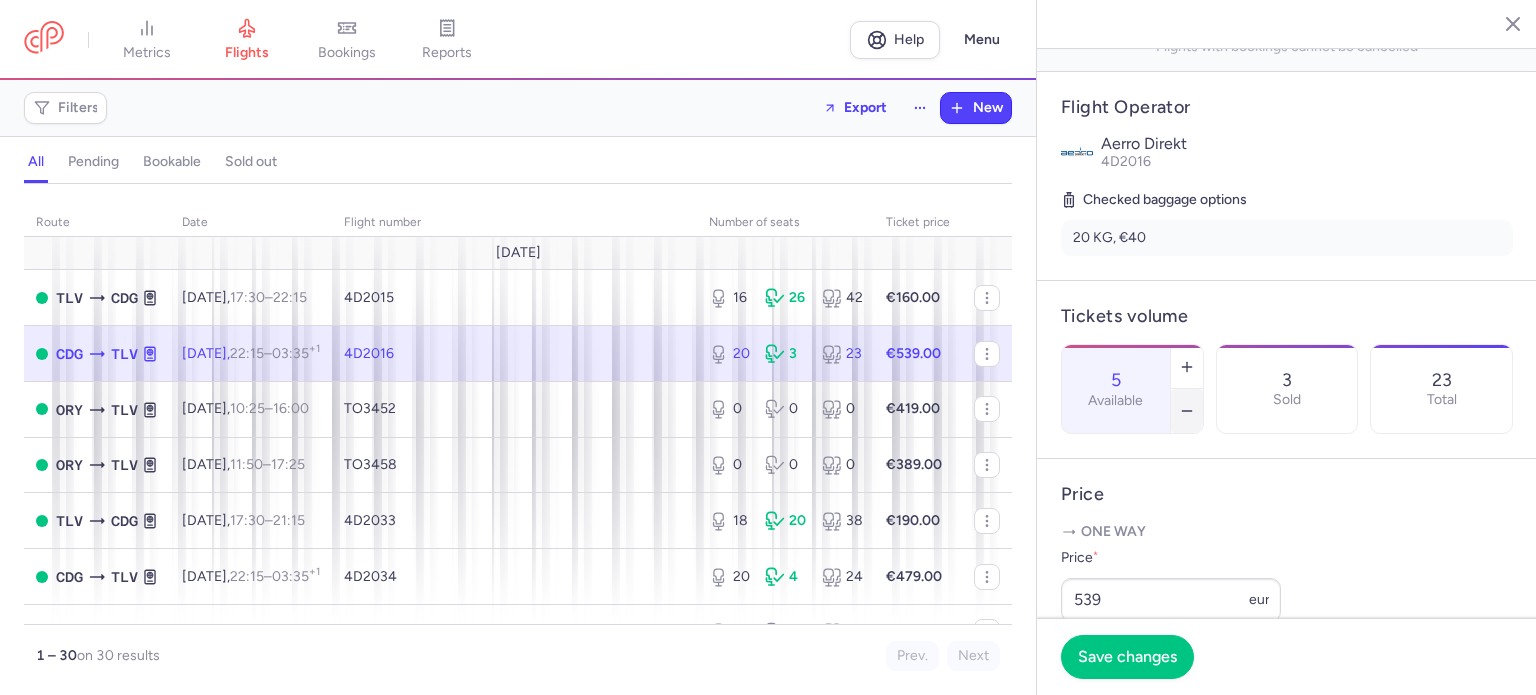 click 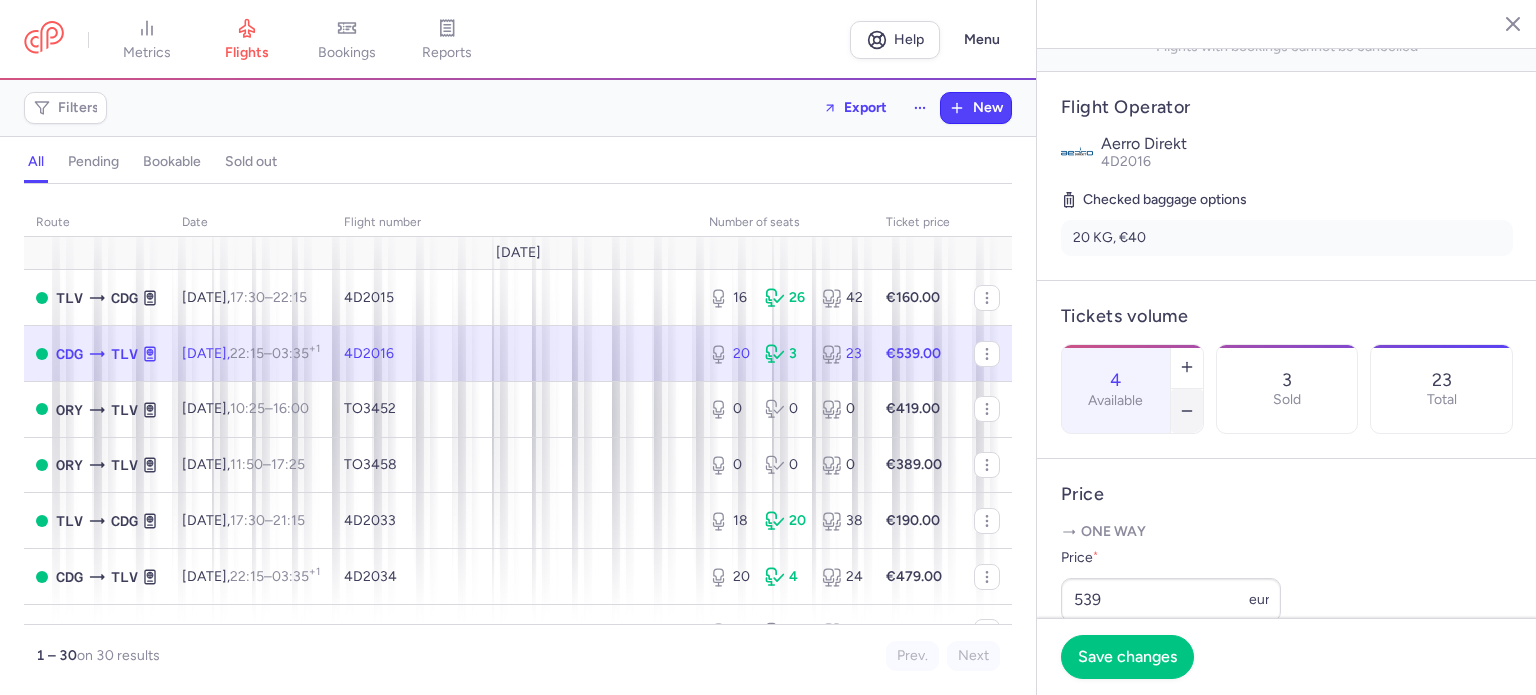 click 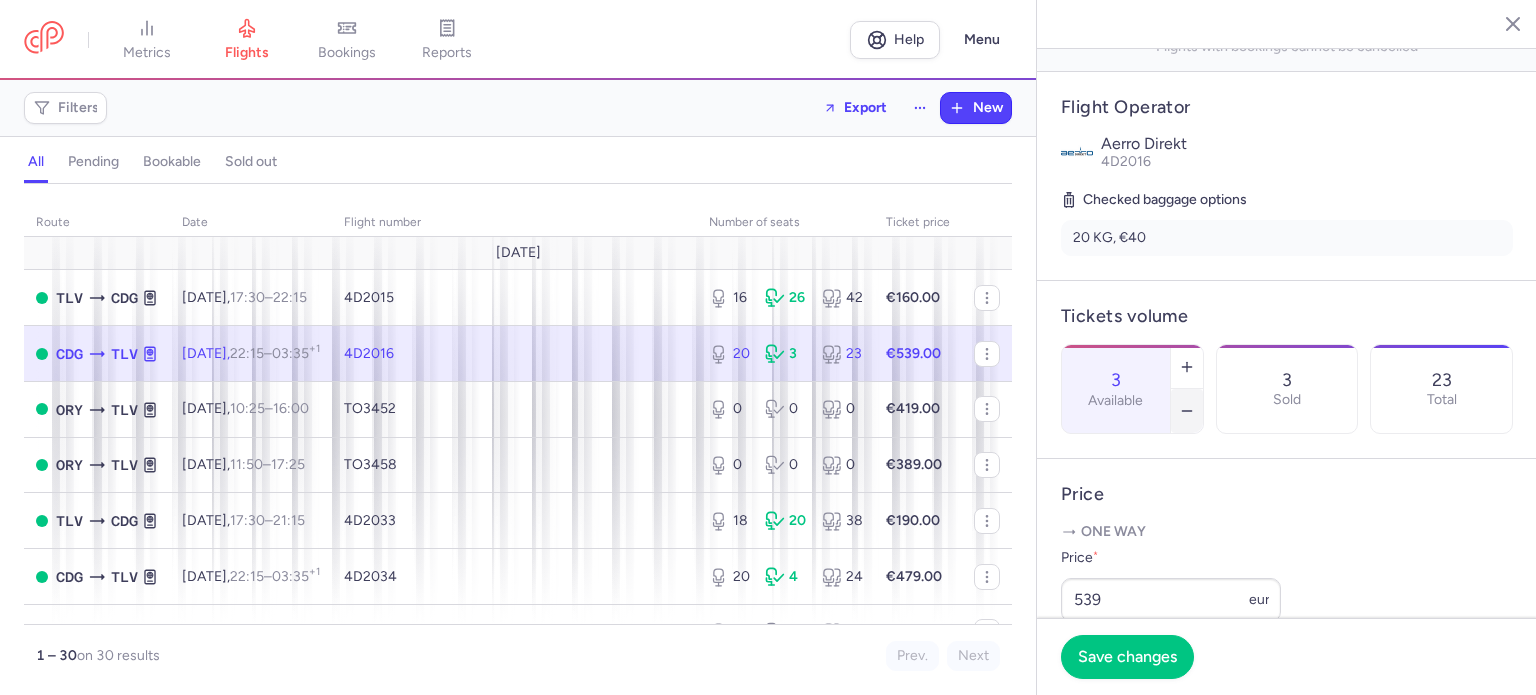 click 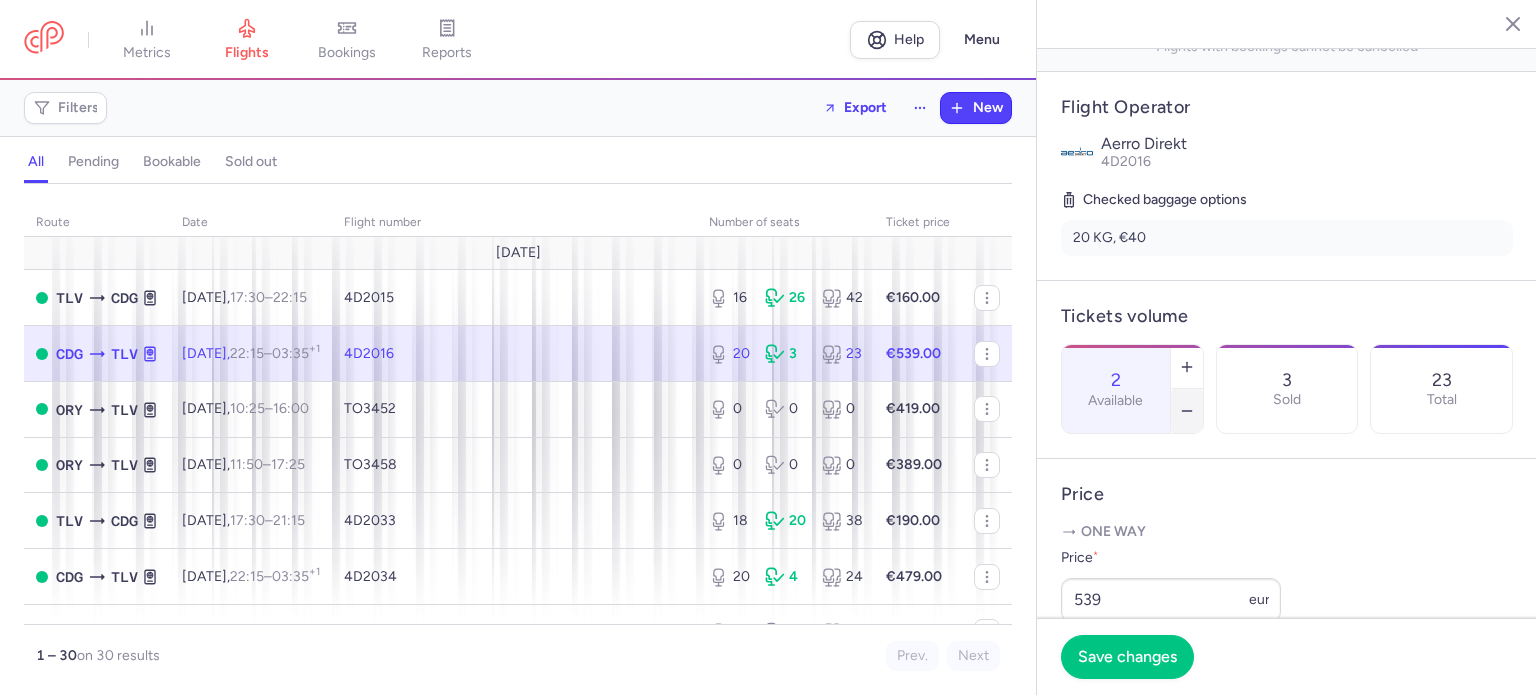 click 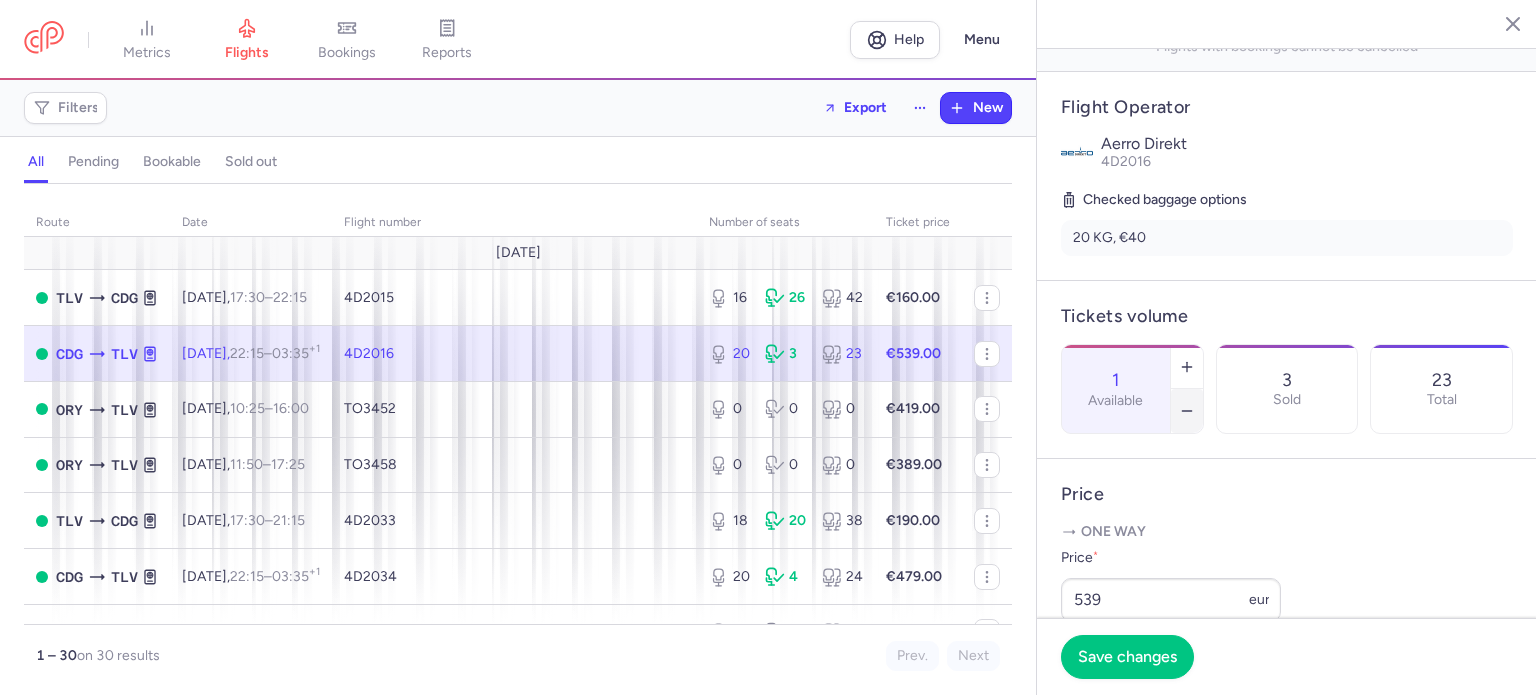 click 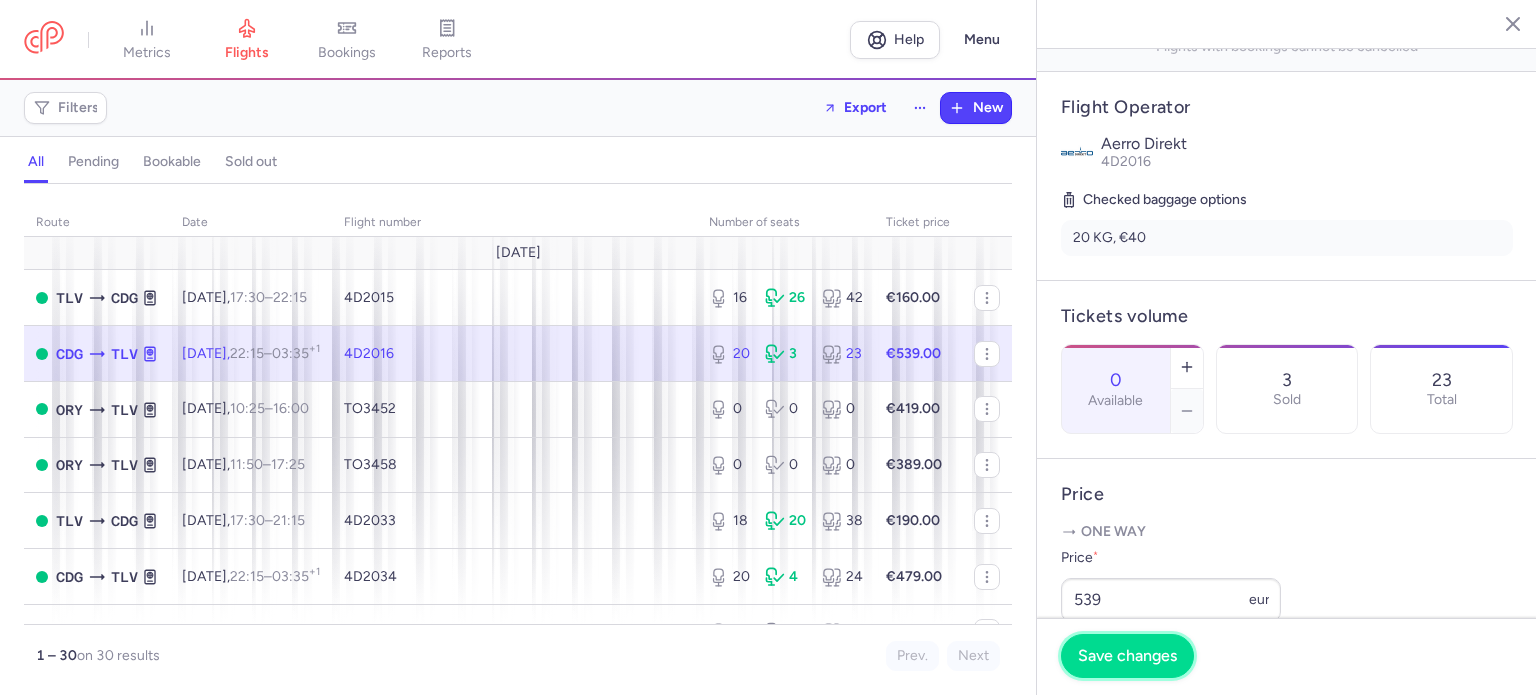 drag, startPoint x: 1114, startPoint y: 652, endPoint x: 1087, endPoint y: 639, distance: 29.966648 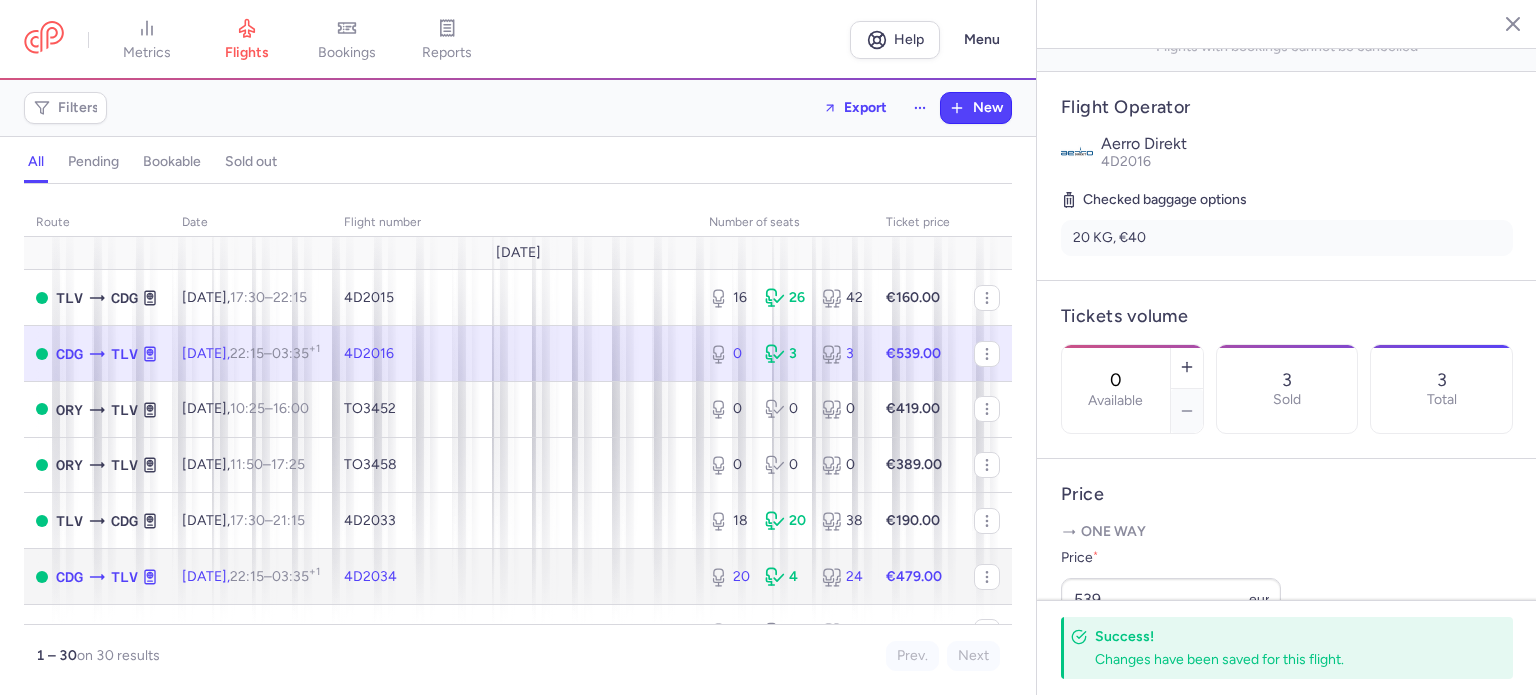 click on "4D2034" at bounding box center (514, 577) 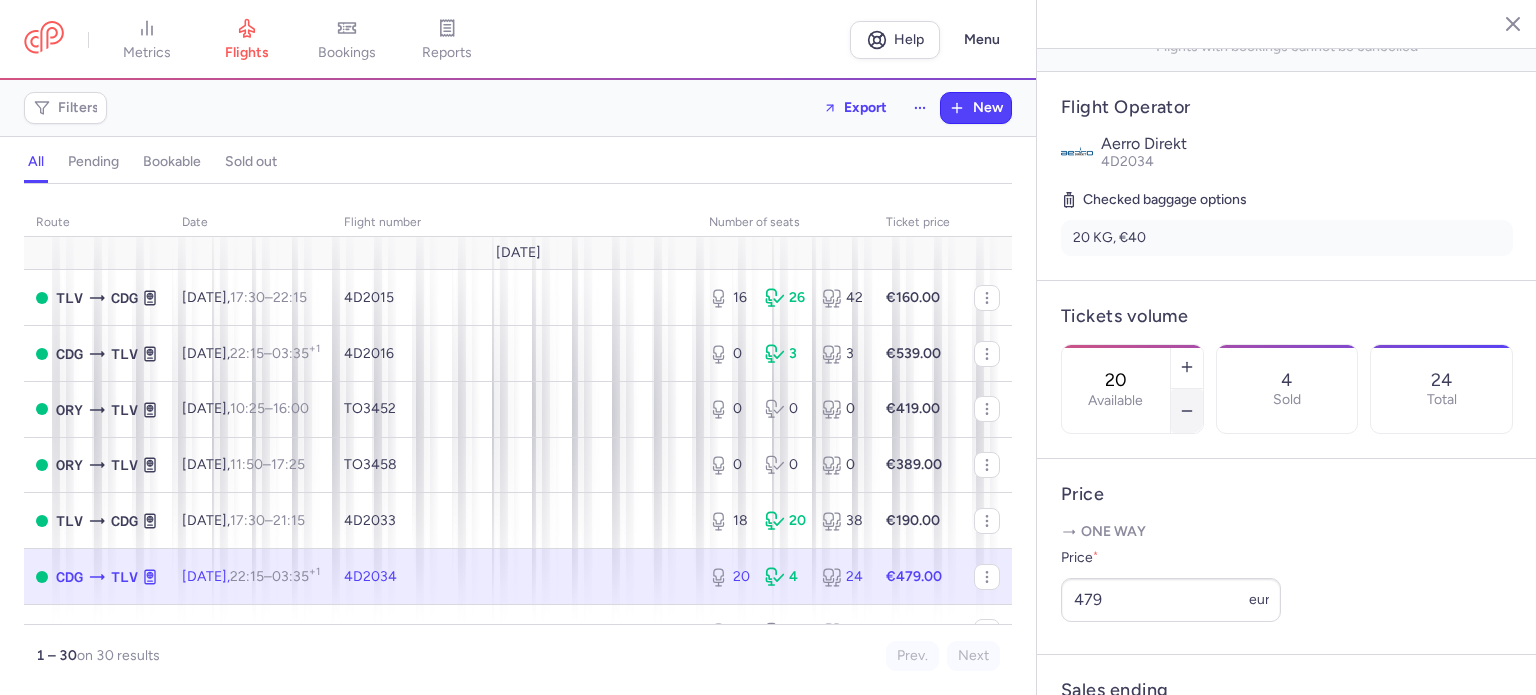 click 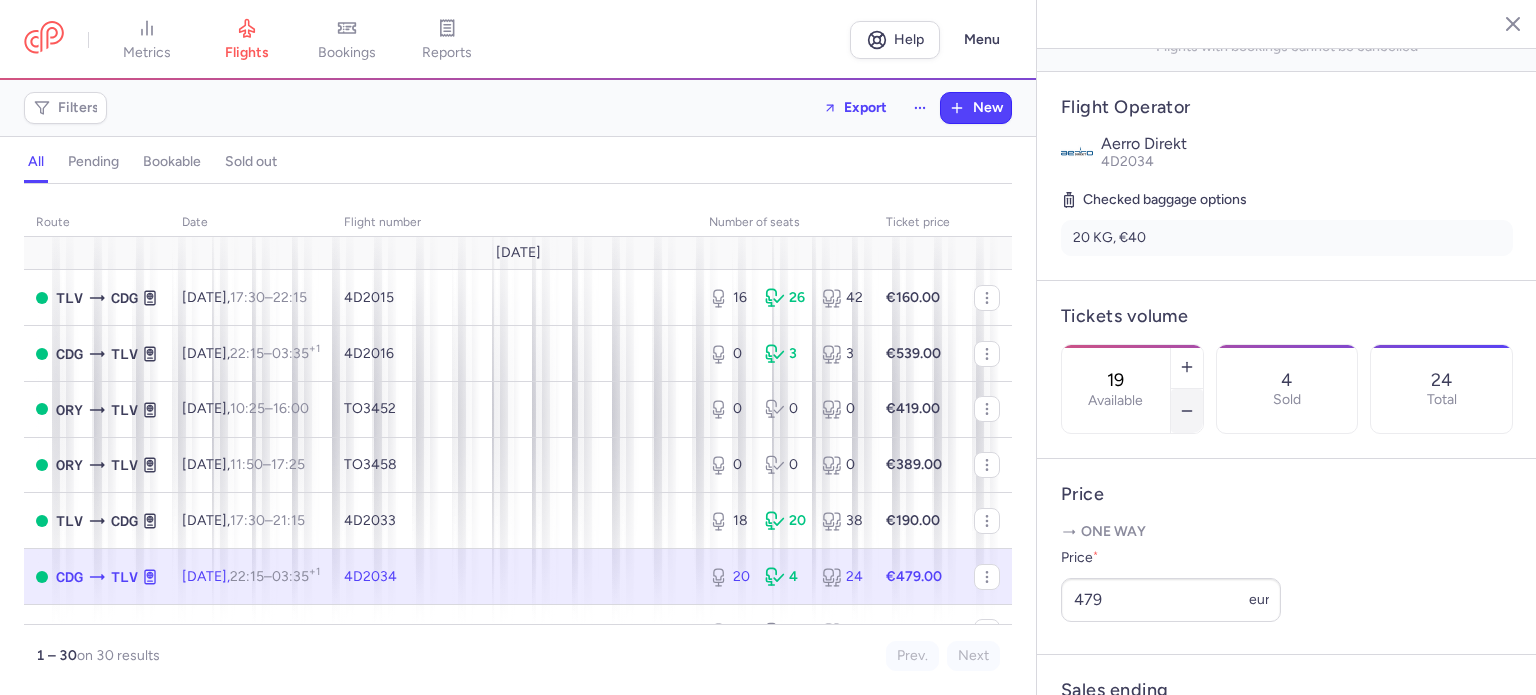 click 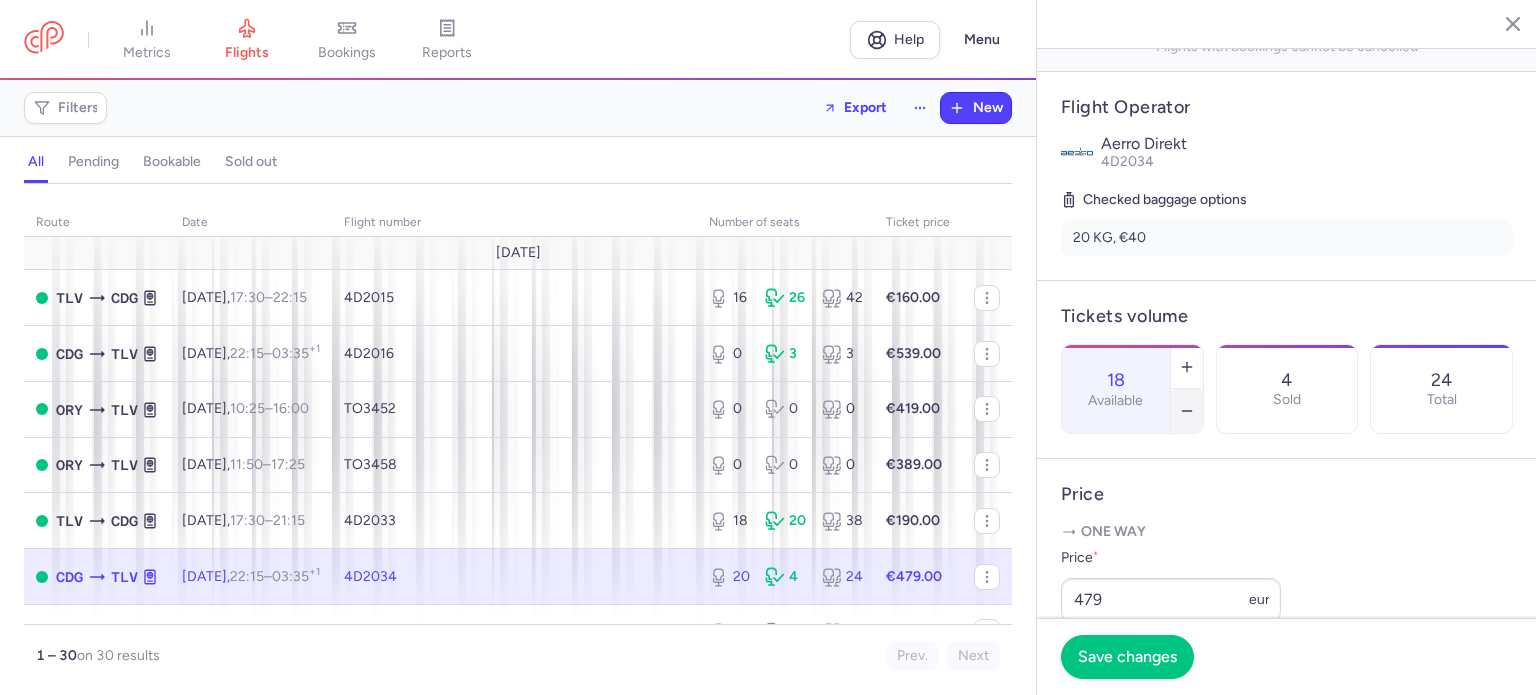 click 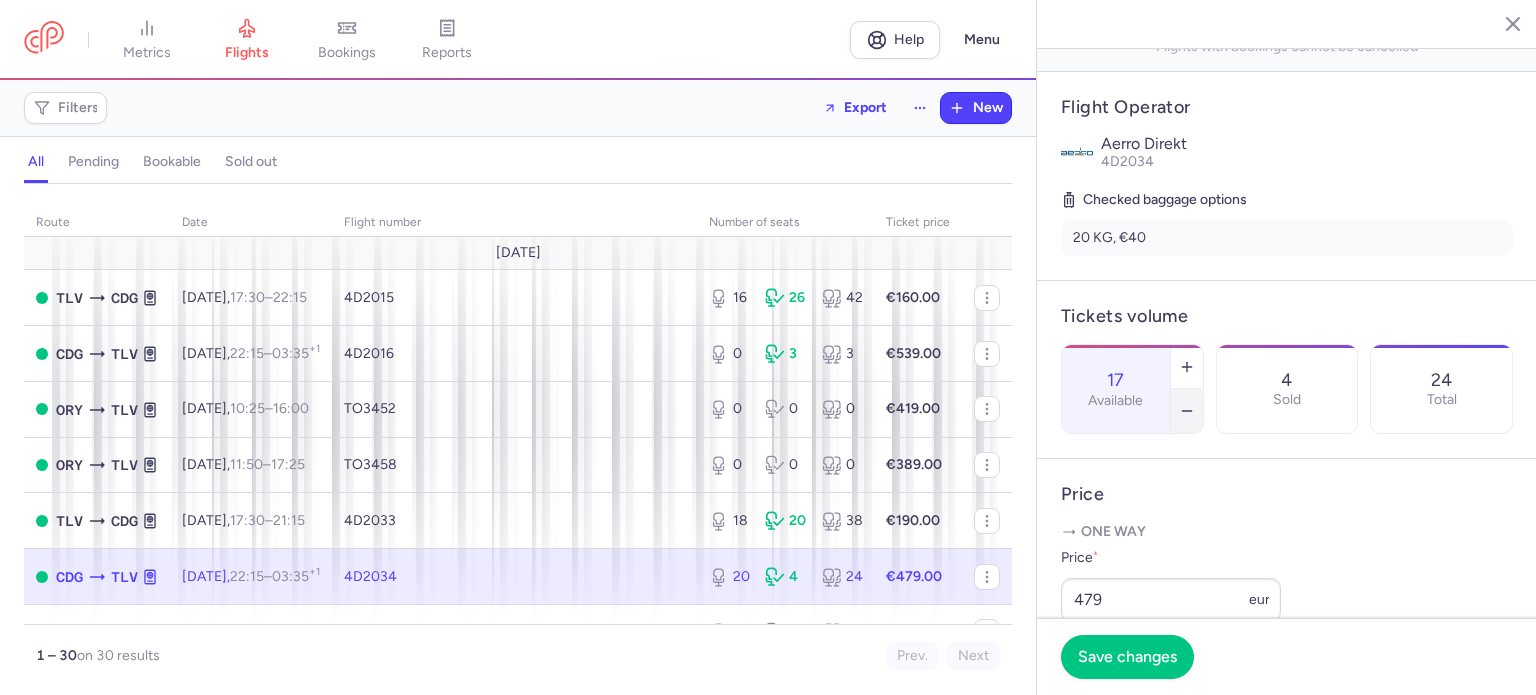 click 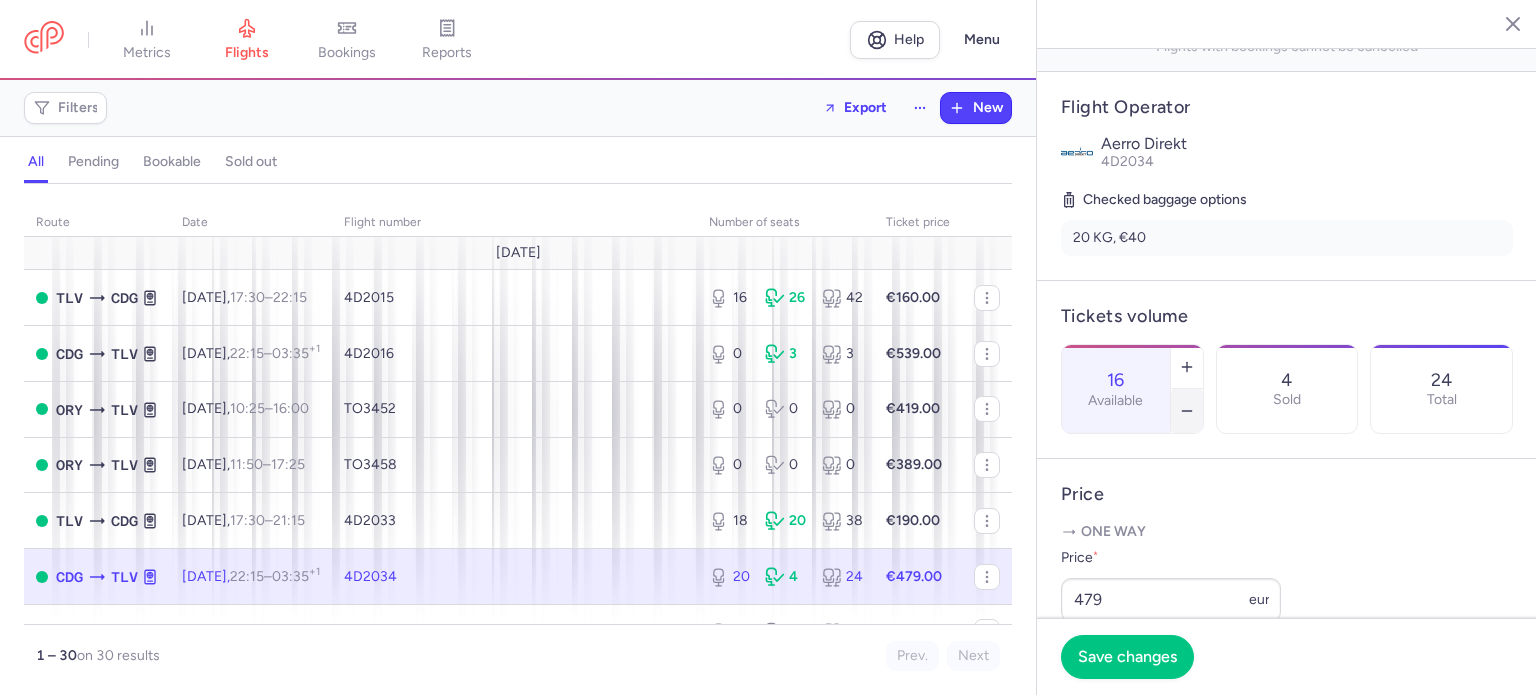 click 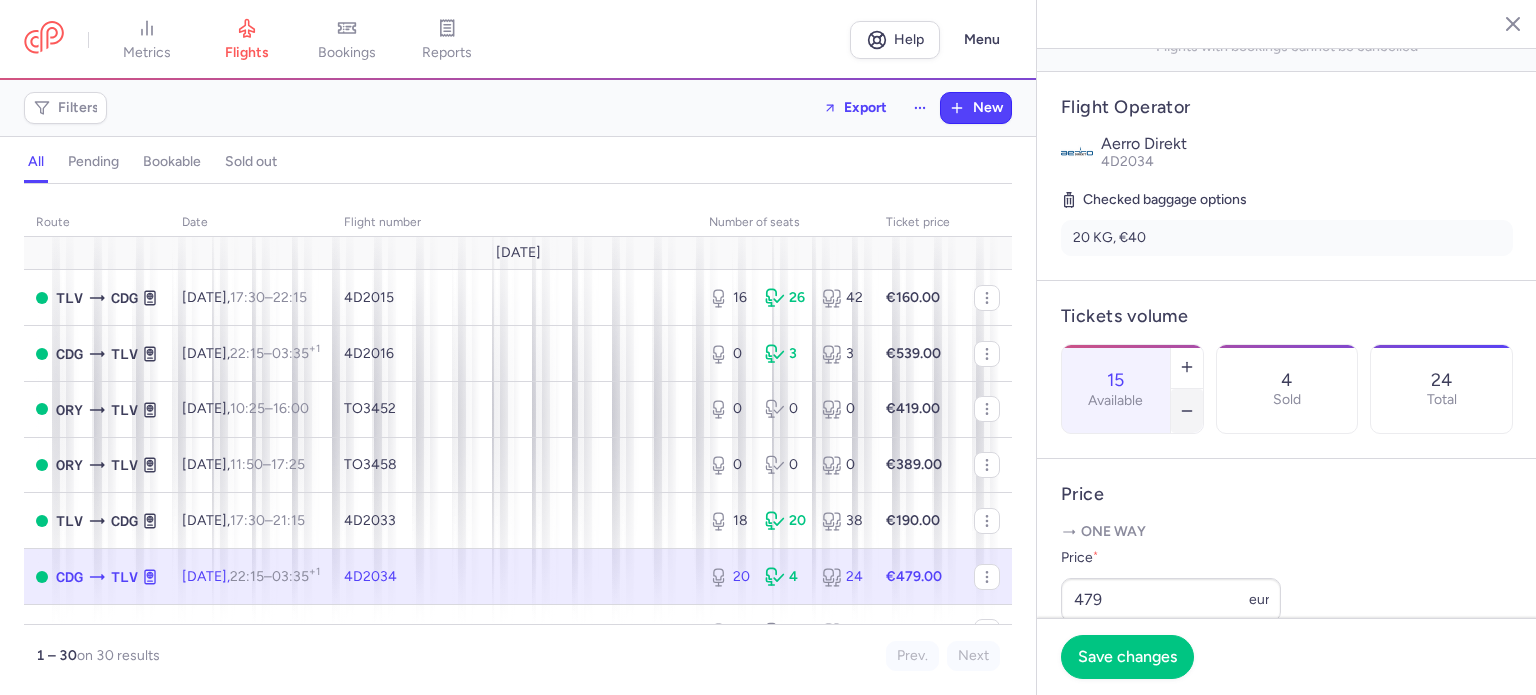 click 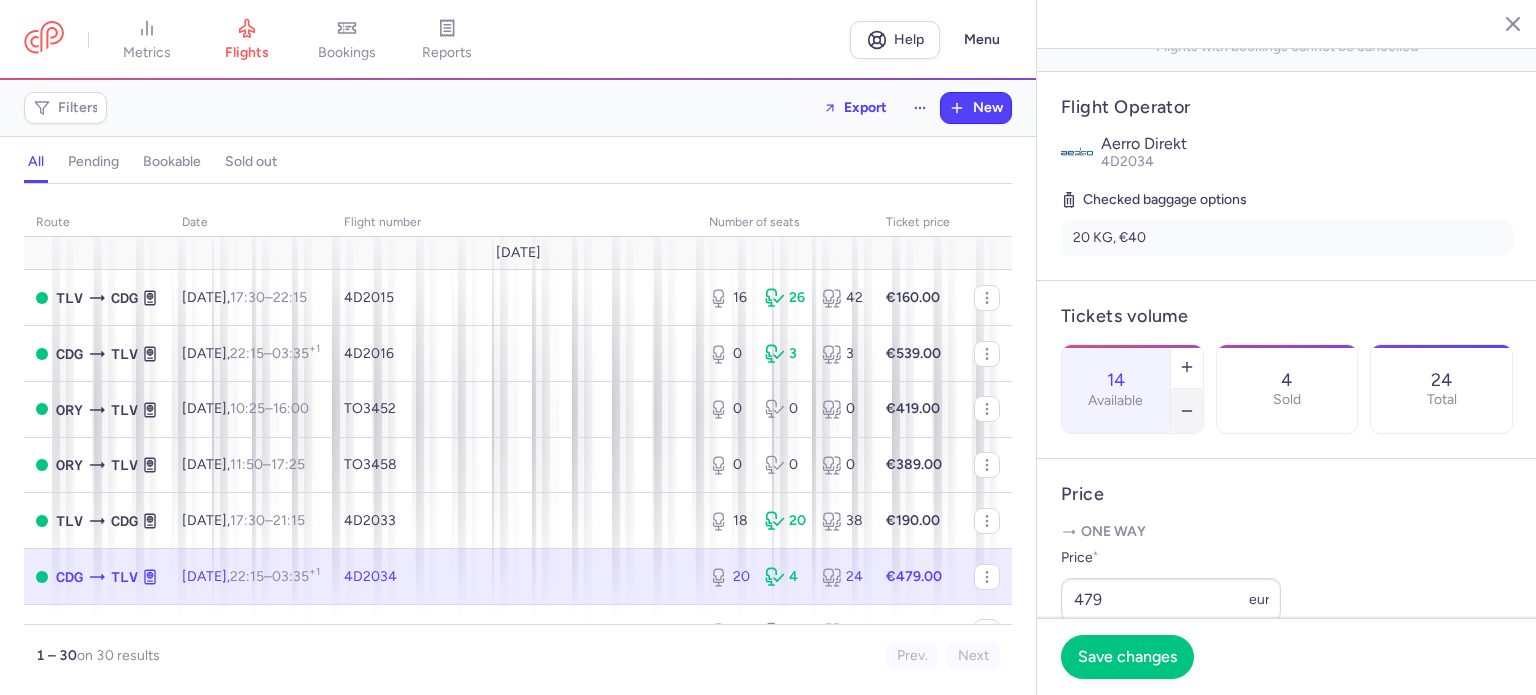 click 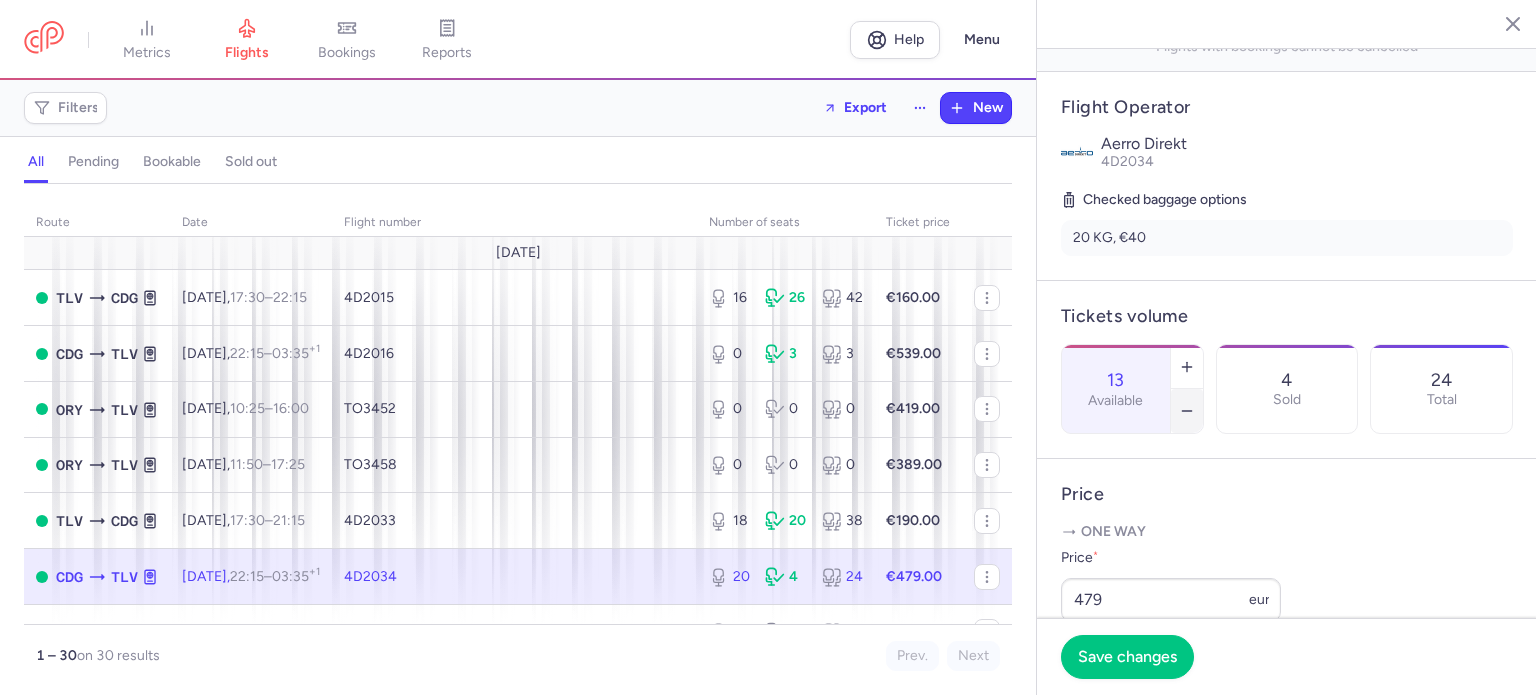 click 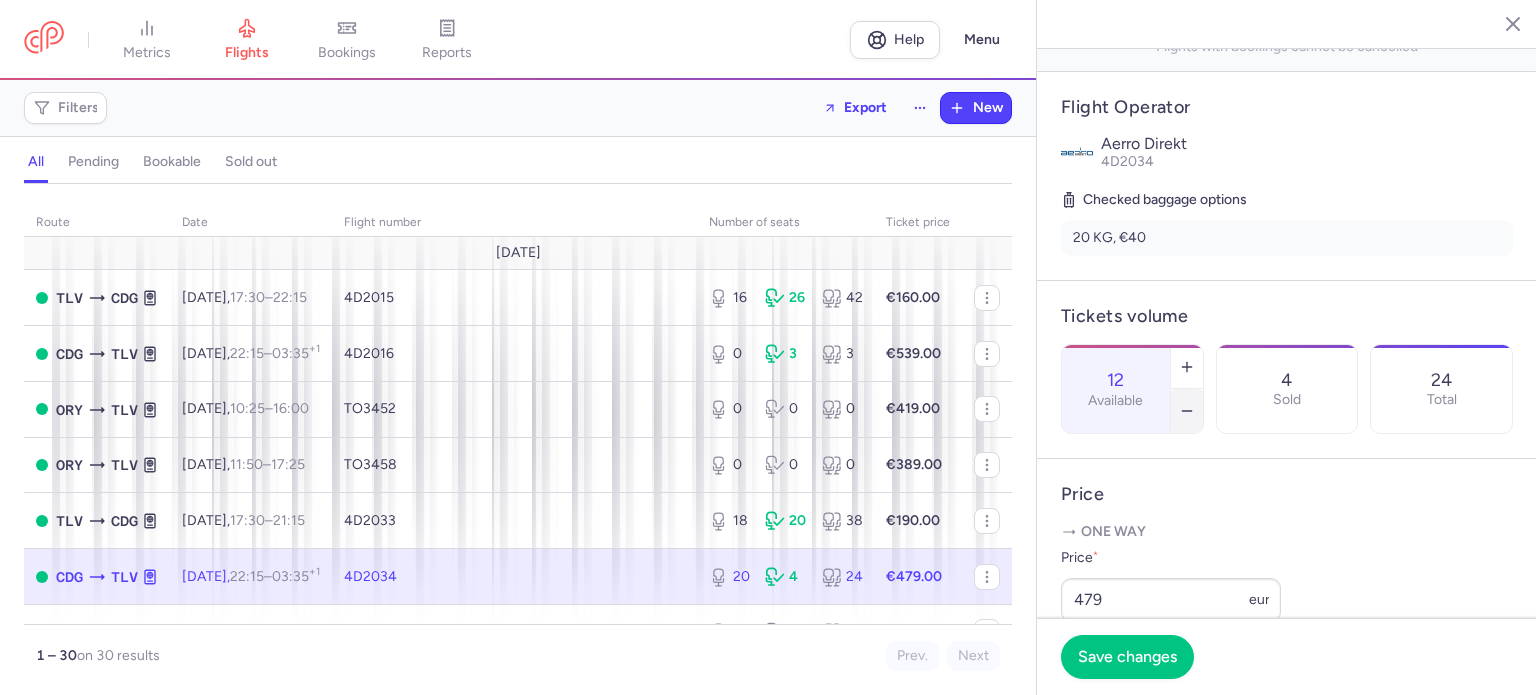 click 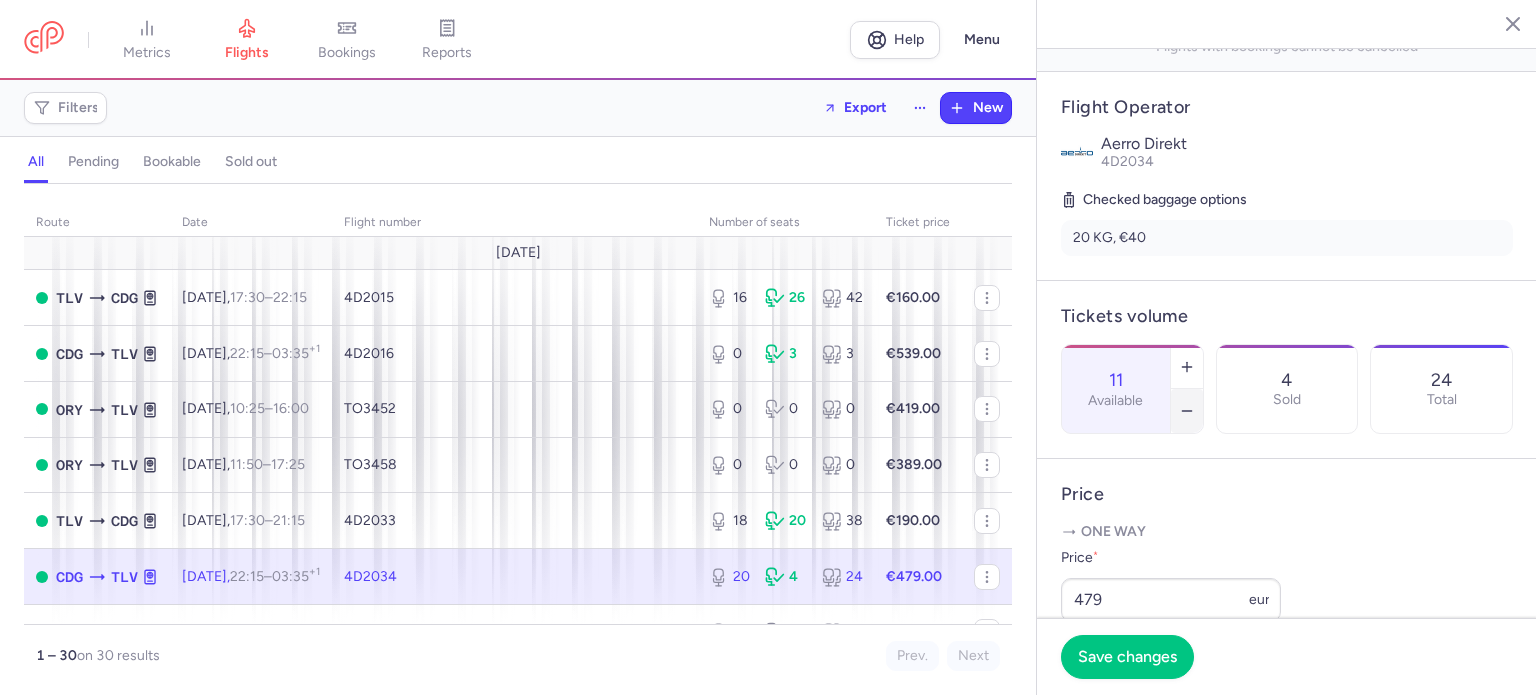 click 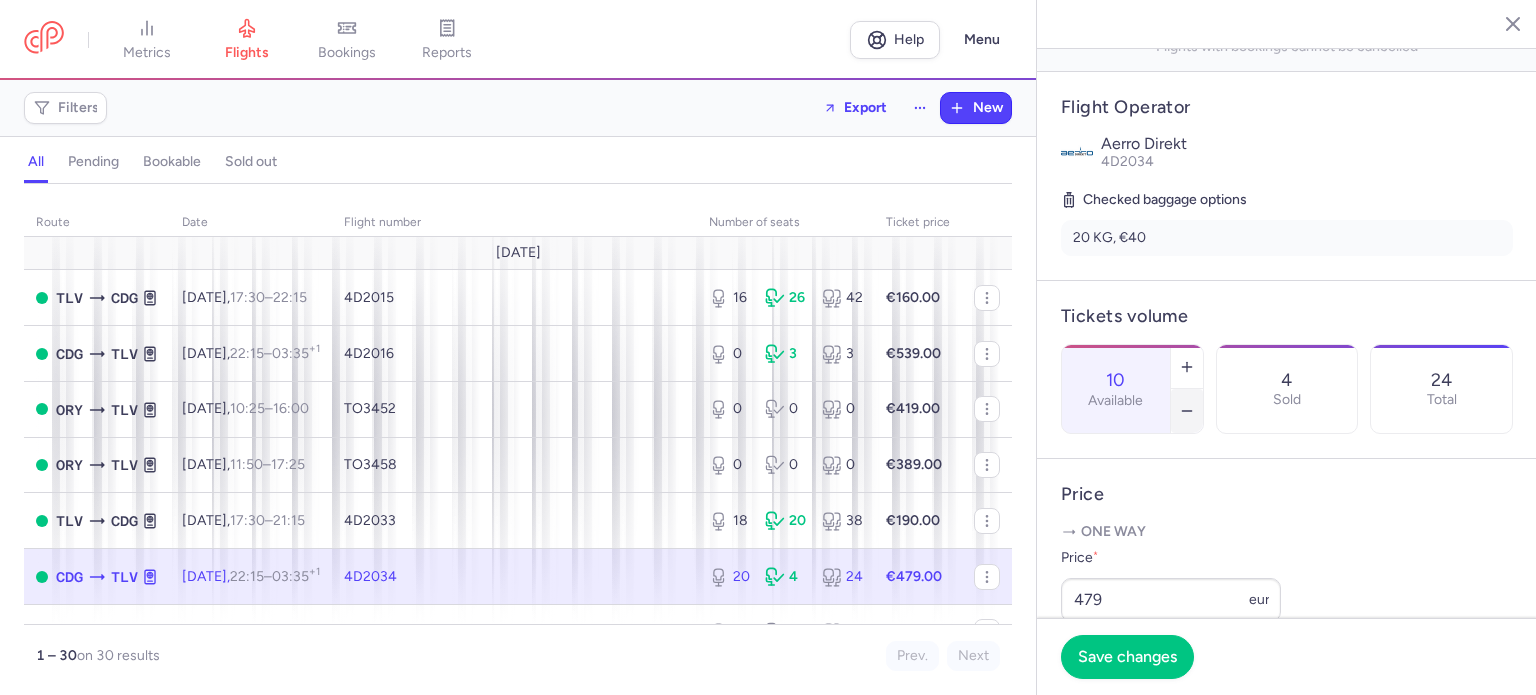 click 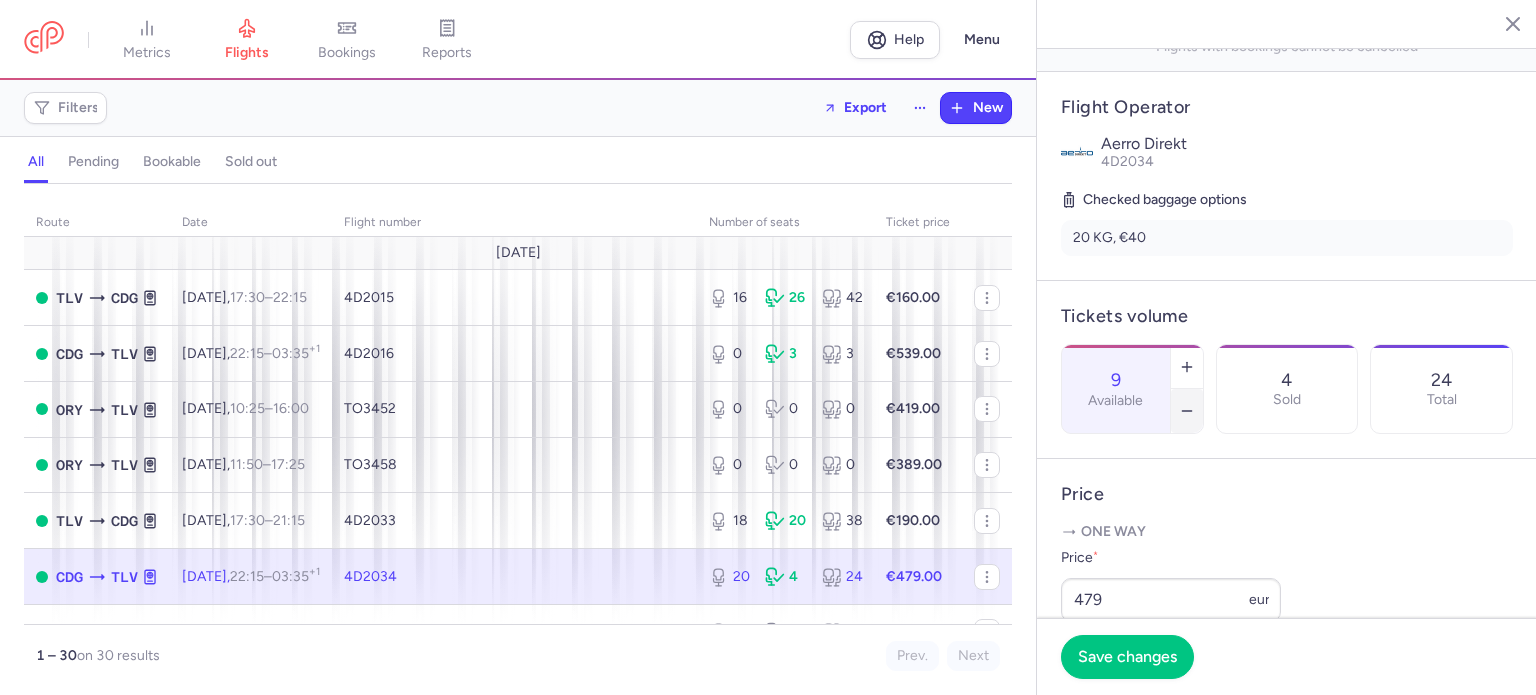 click 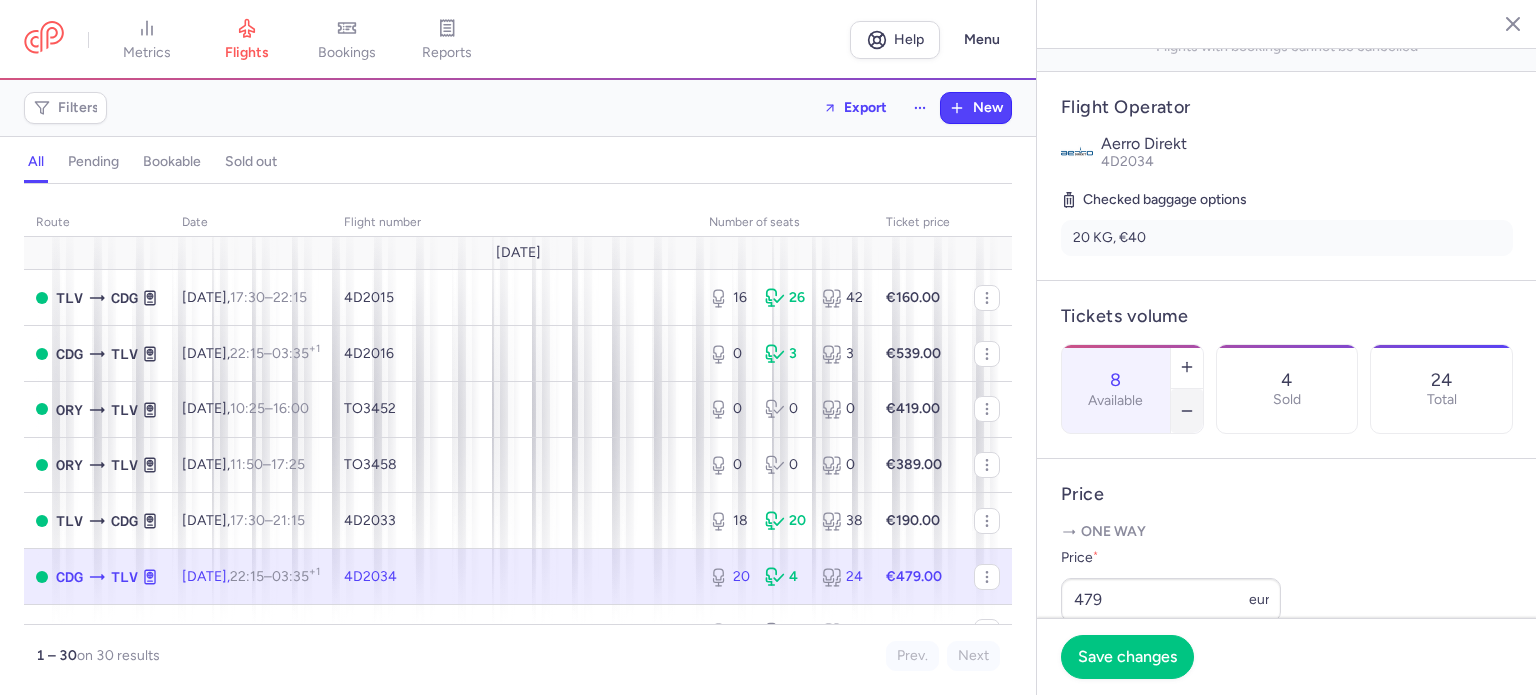 click 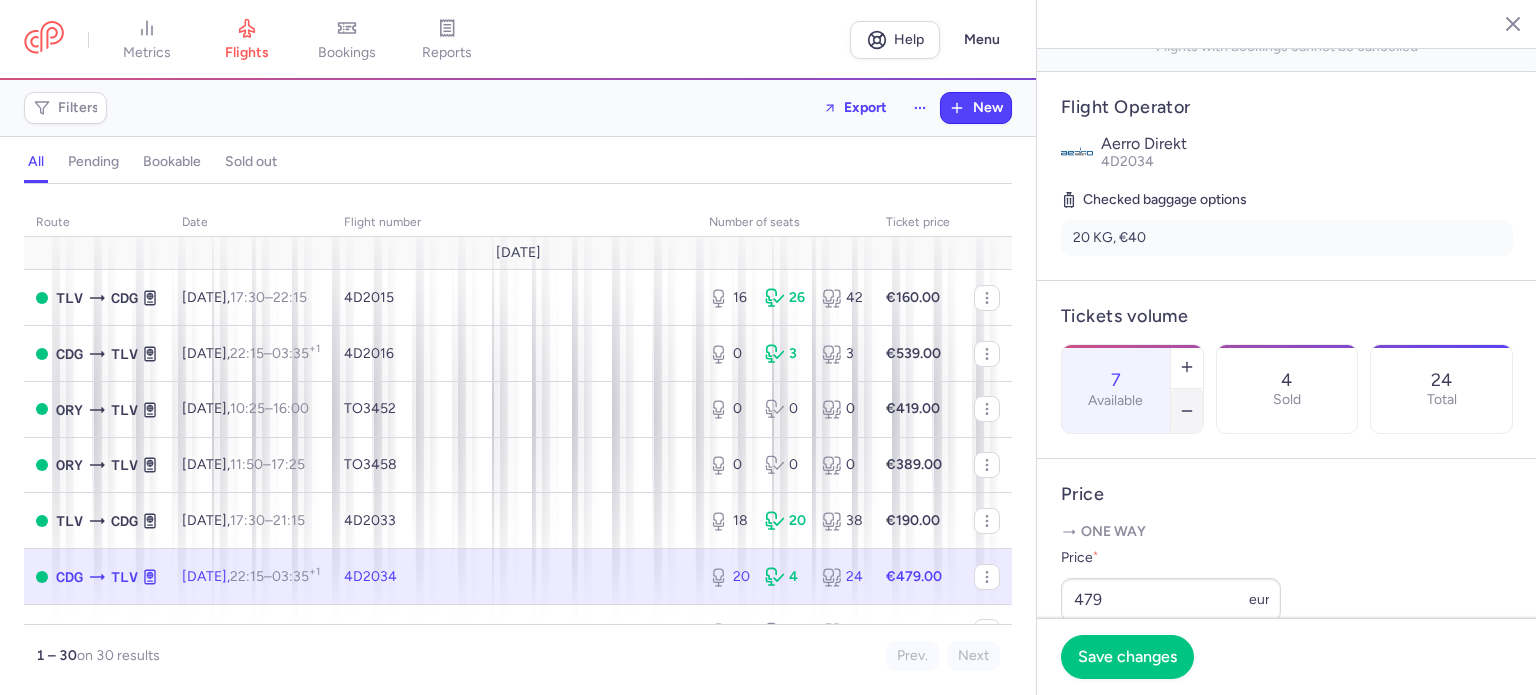 click 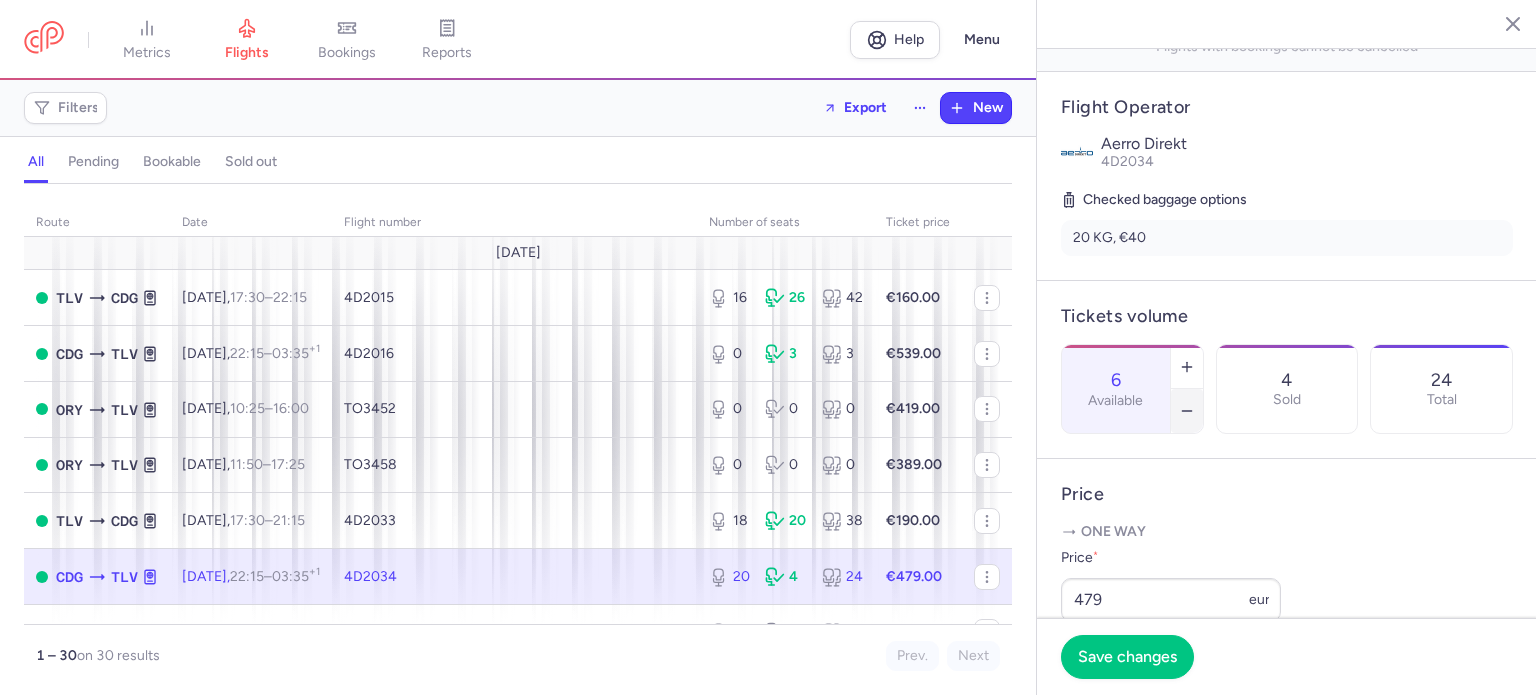 click 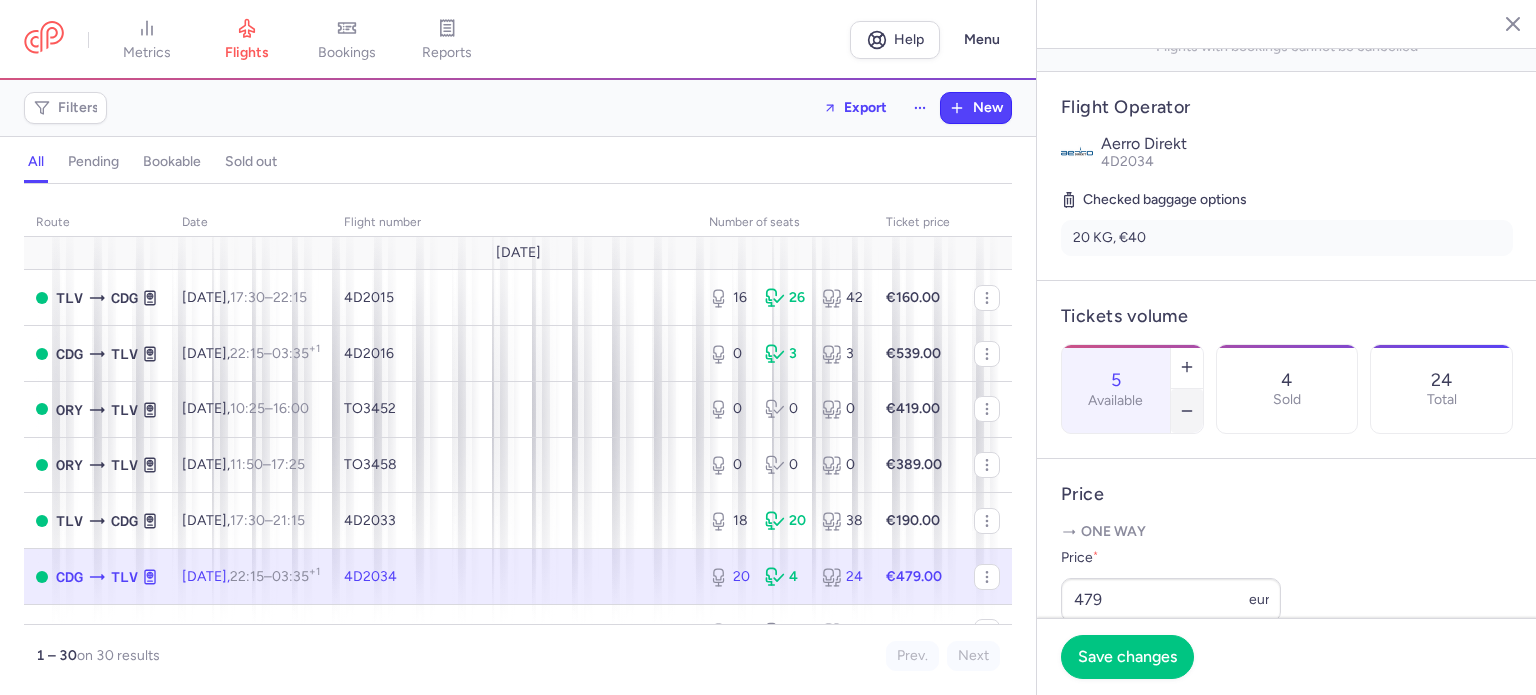 click 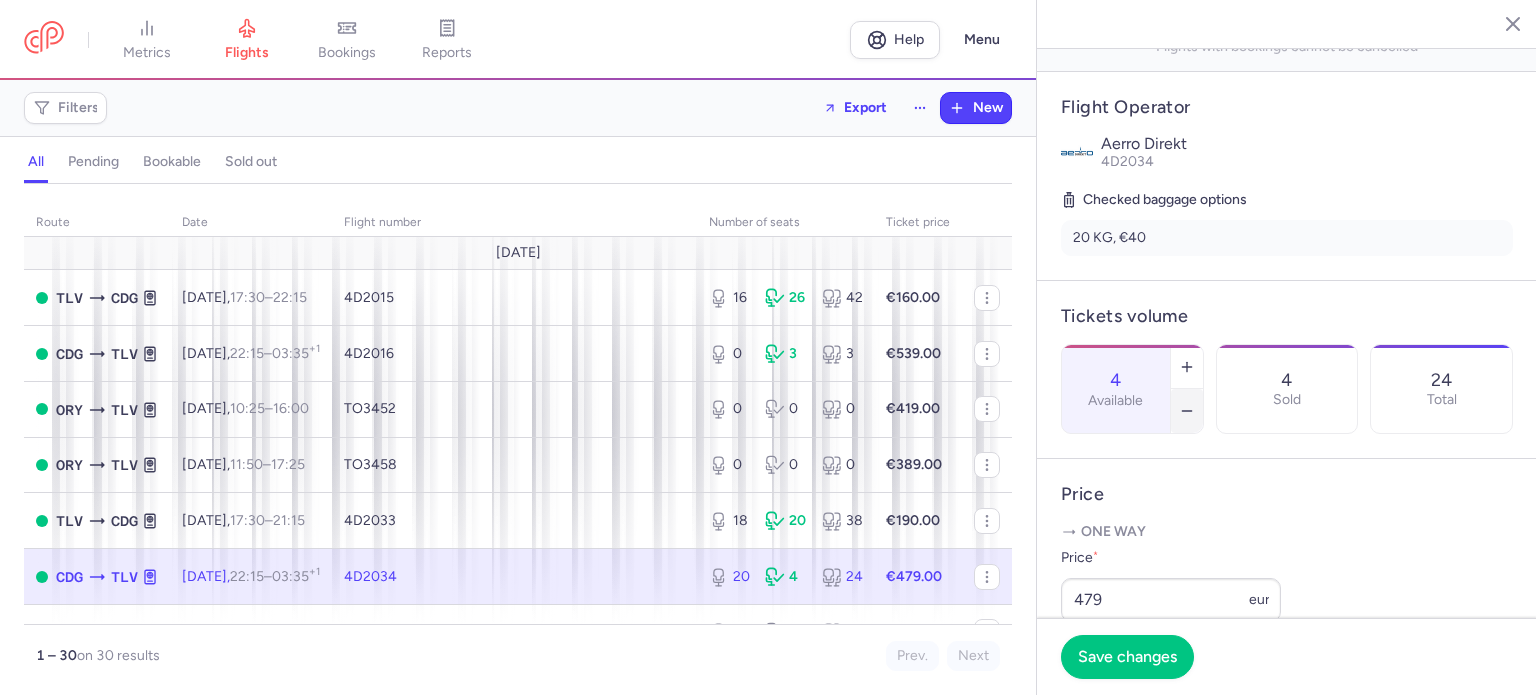 click 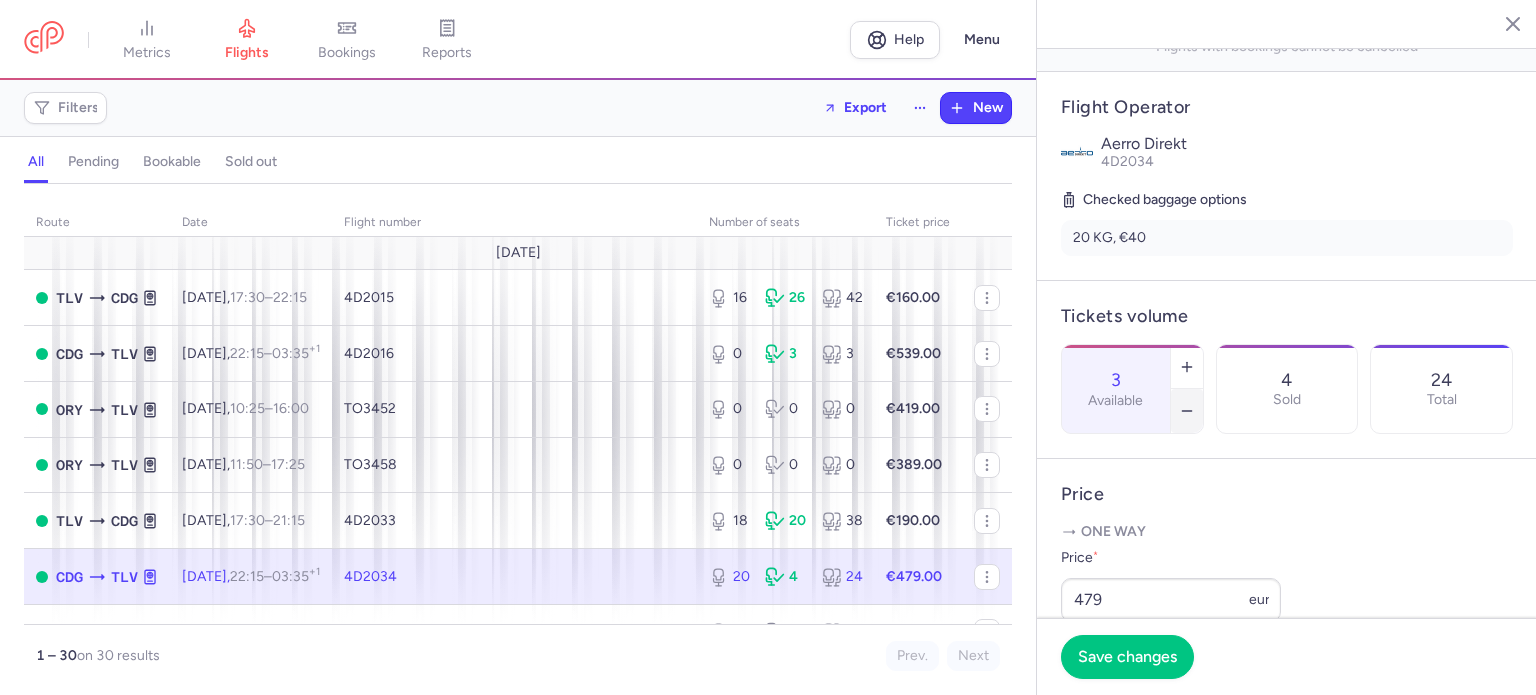 click 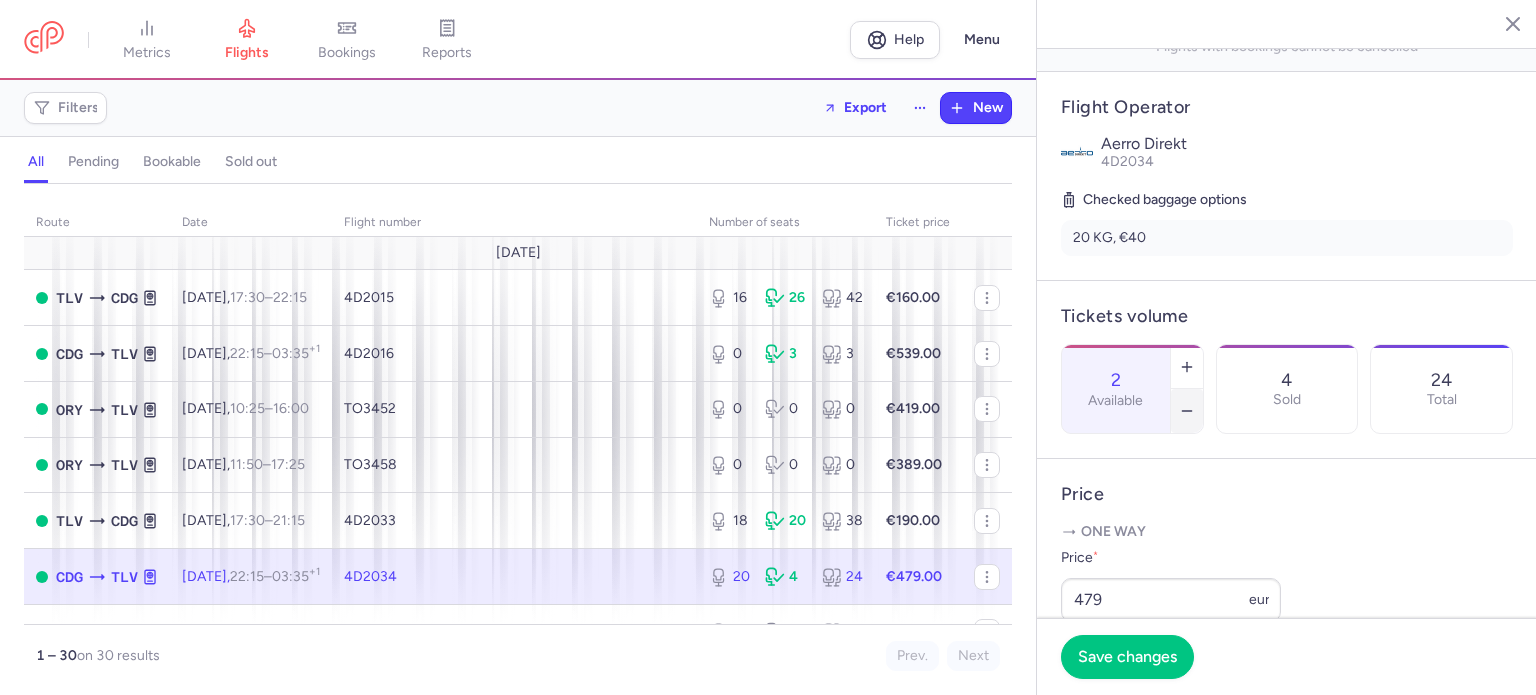 click 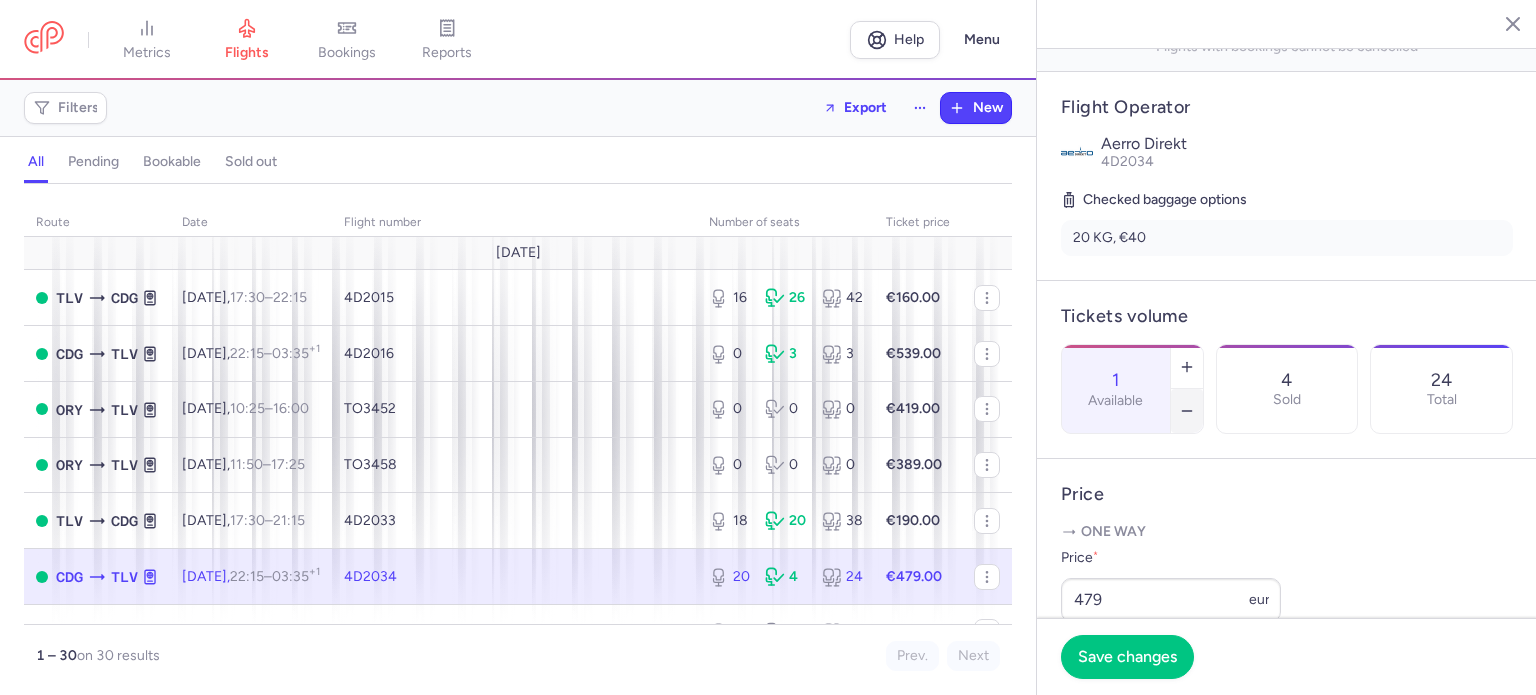 click 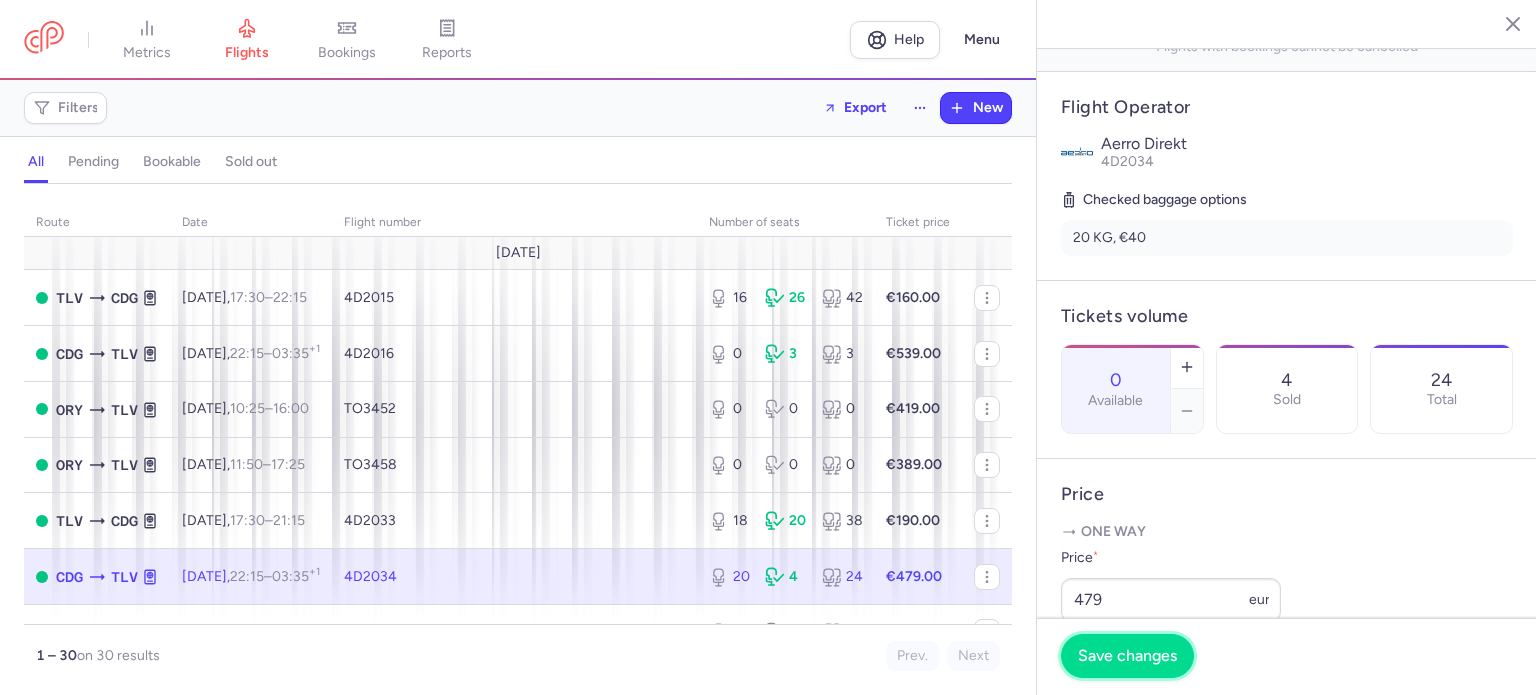 click on "Save changes" at bounding box center [1127, 656] 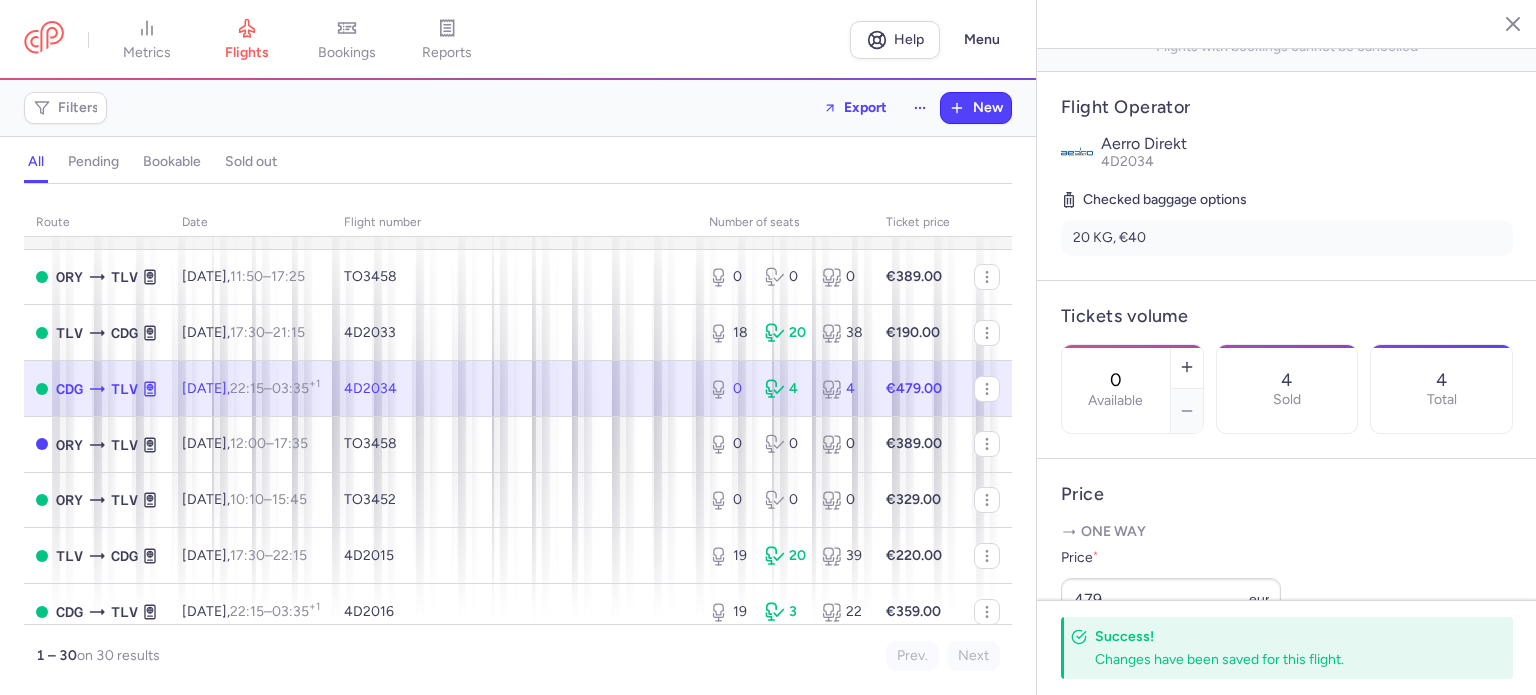 scroll, scrollTop: 200, scrollLeft: 0, axis: vertical 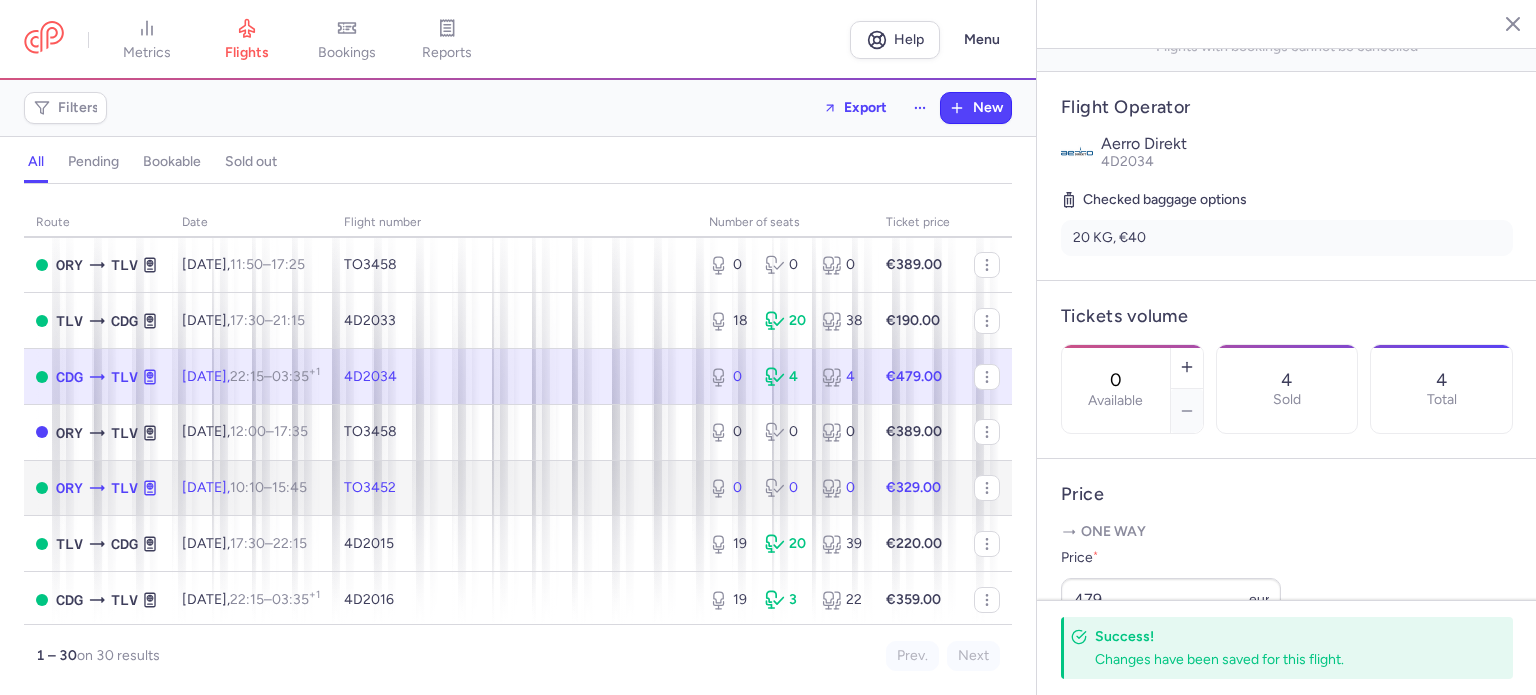 click on "TO3452" at bounding box center [514, 488] 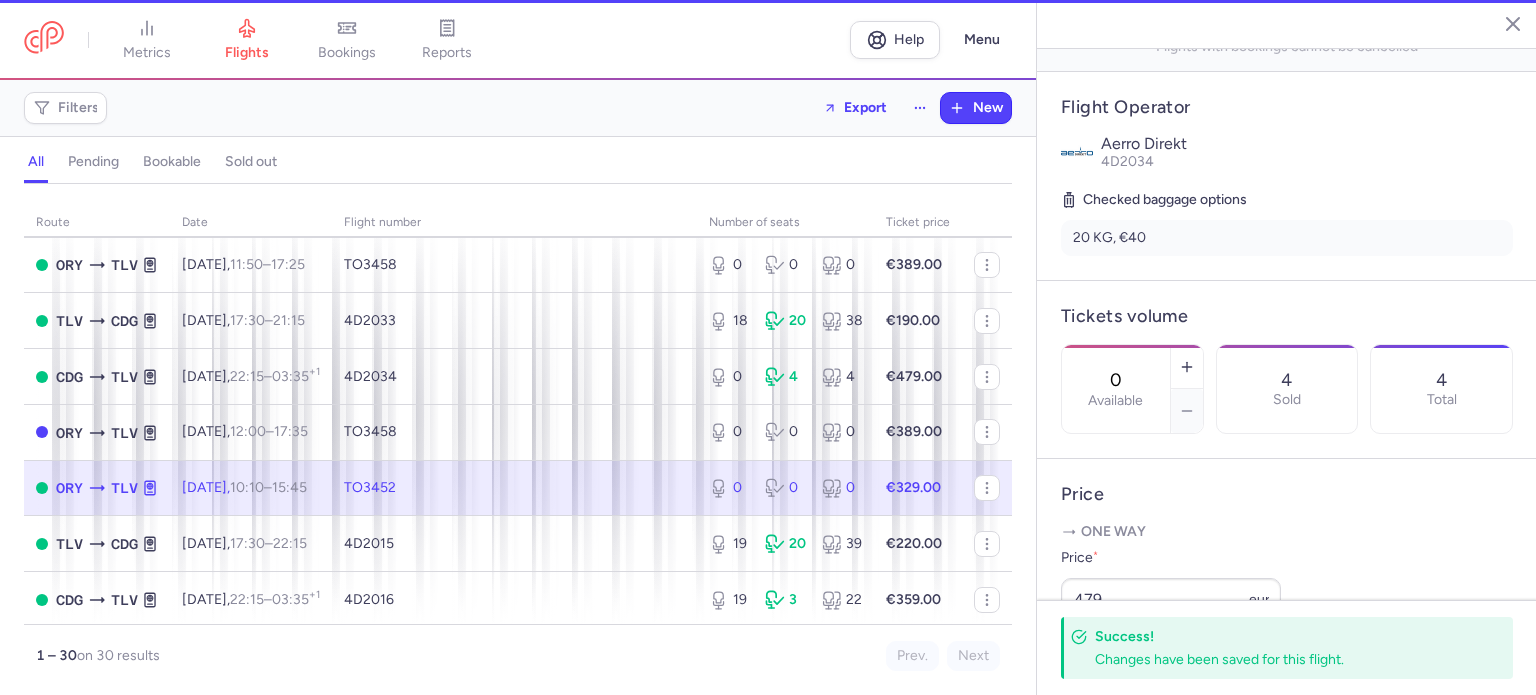 scroll, scrollTop: 384, scrollLeft: 0, axis: vertical 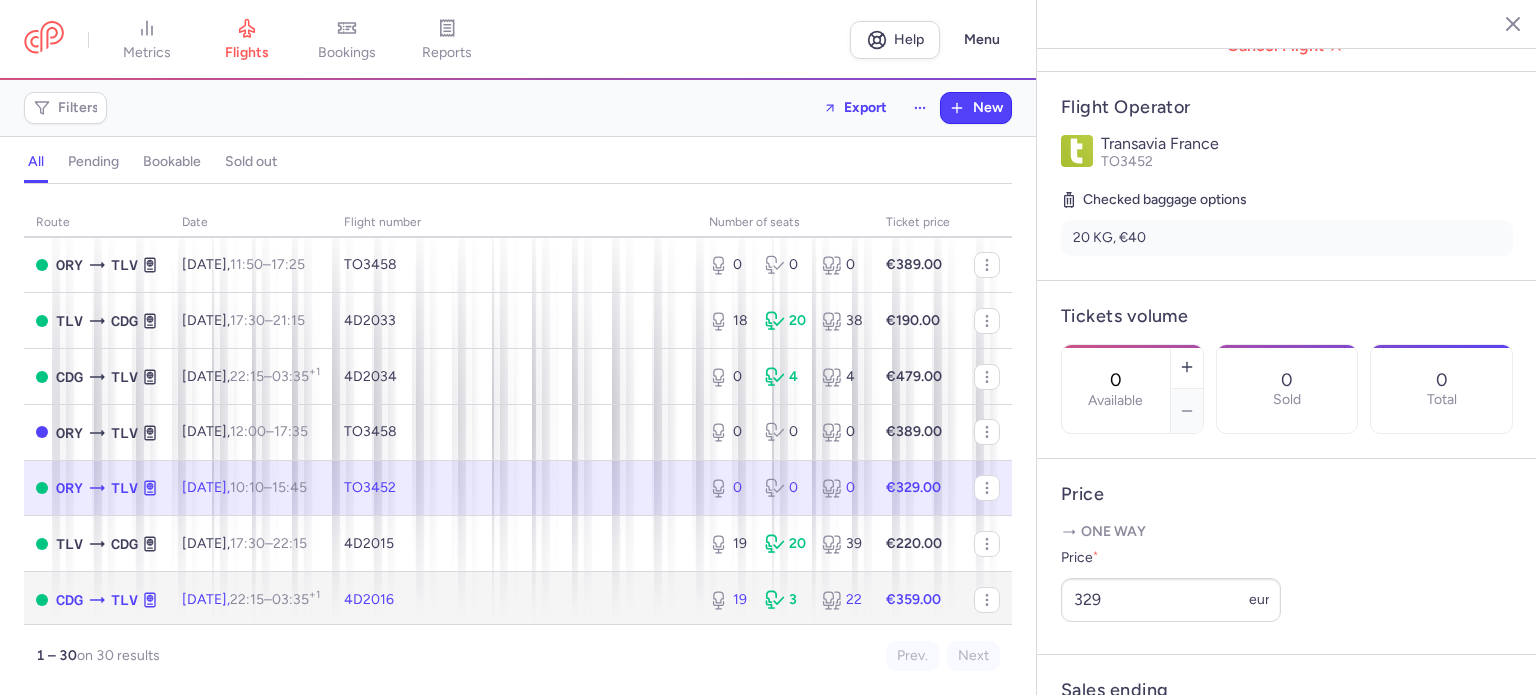 click on "4D2016" at bounding box center [514, 600] 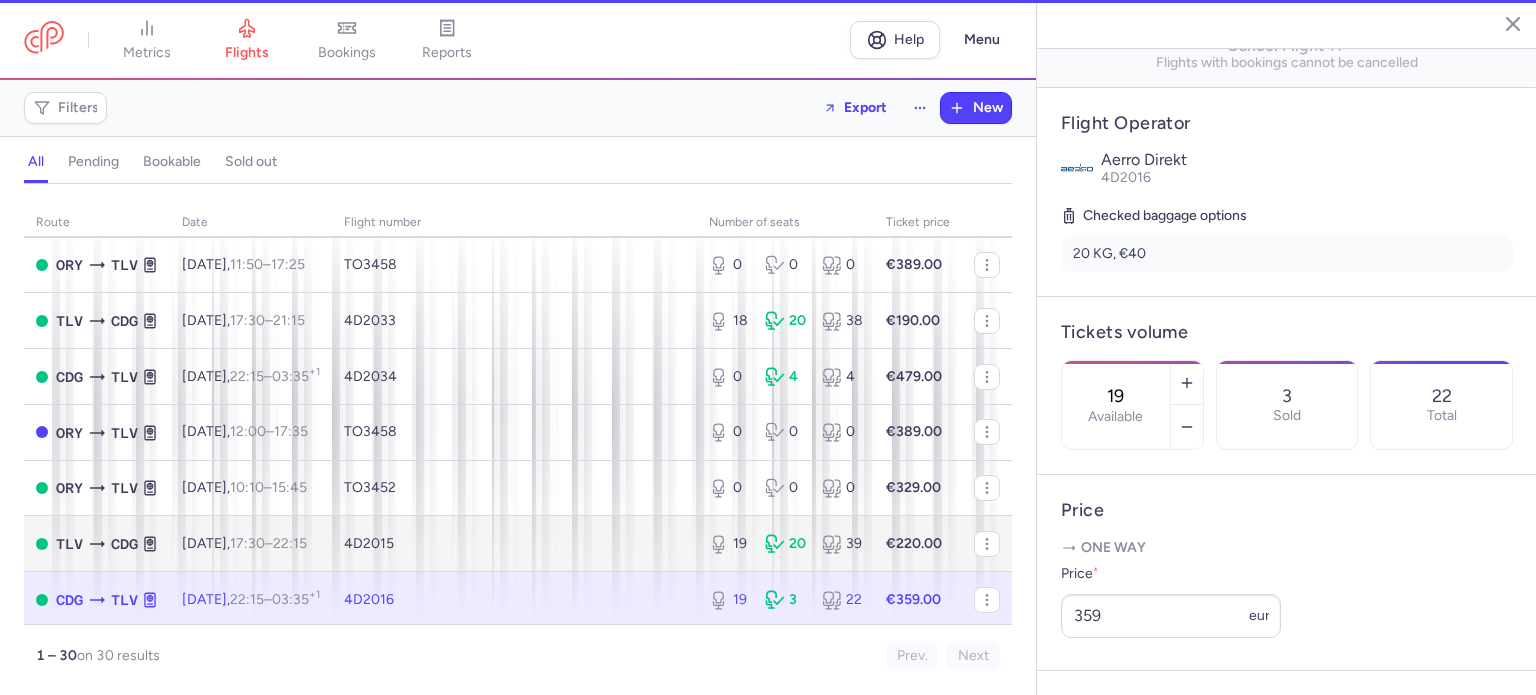 scroll, scrollTop: 400, scrollLeft: 0, axis: vertical 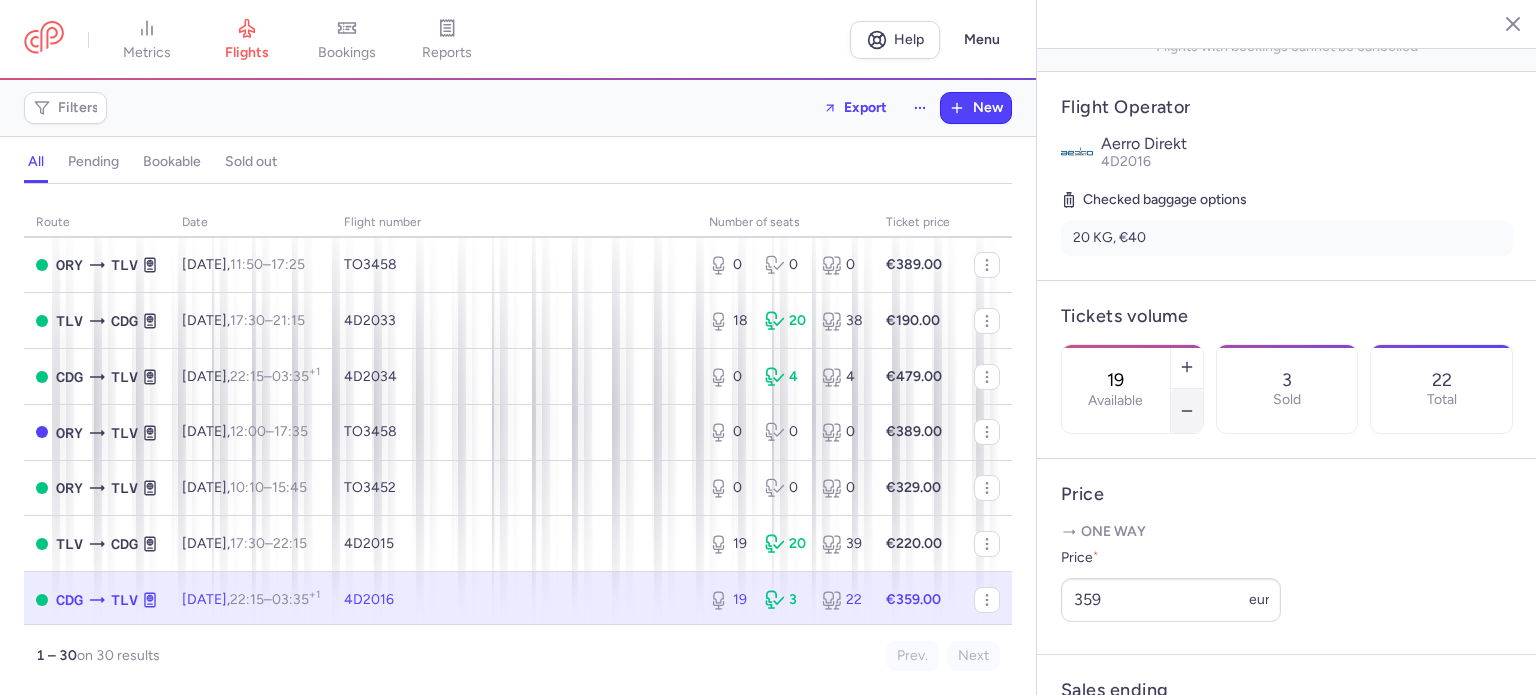 click 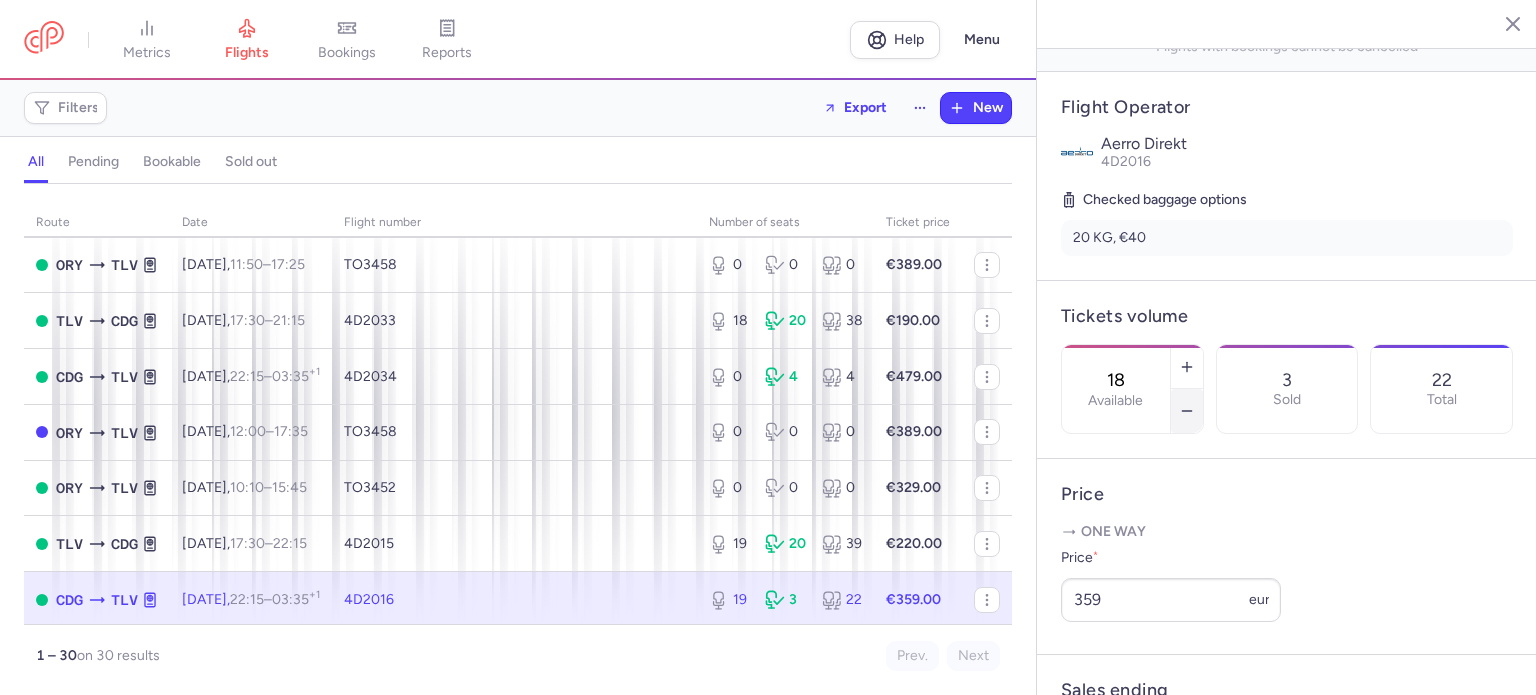 click 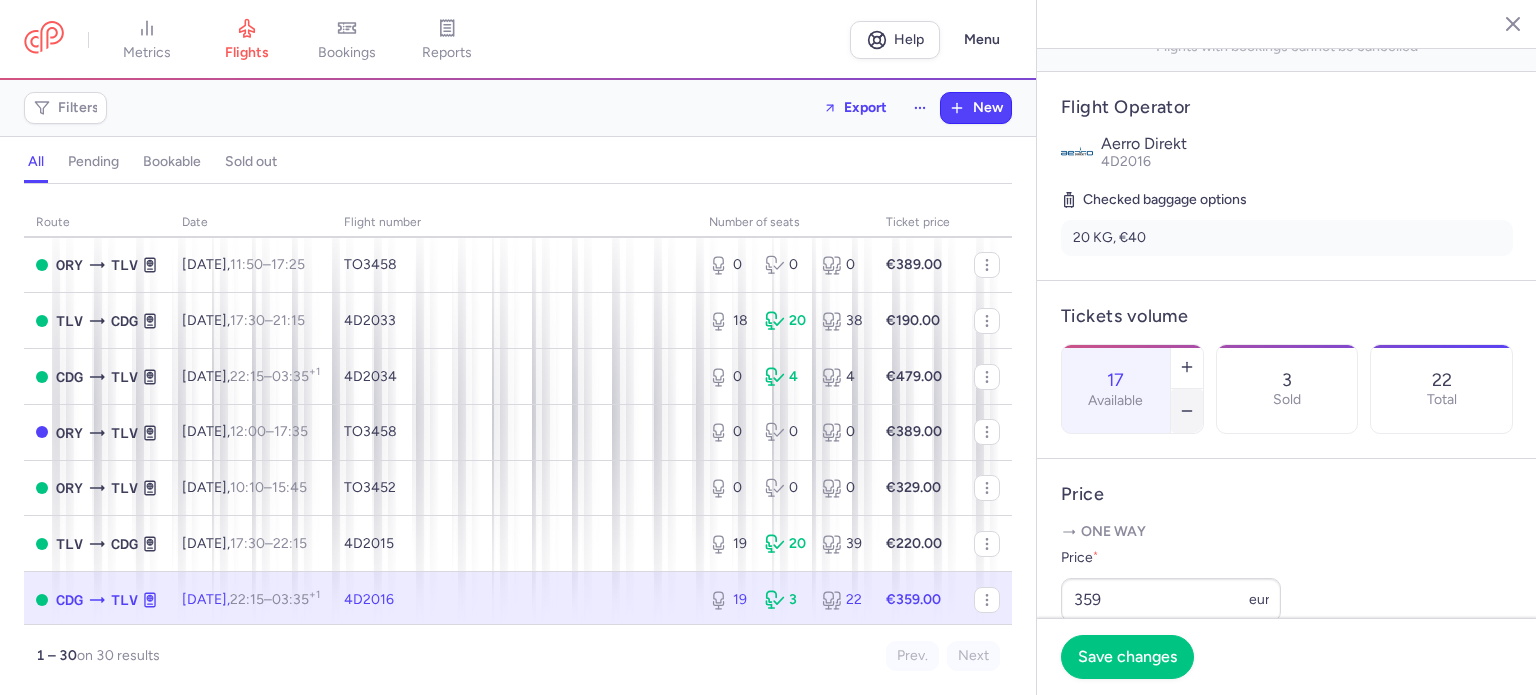 click 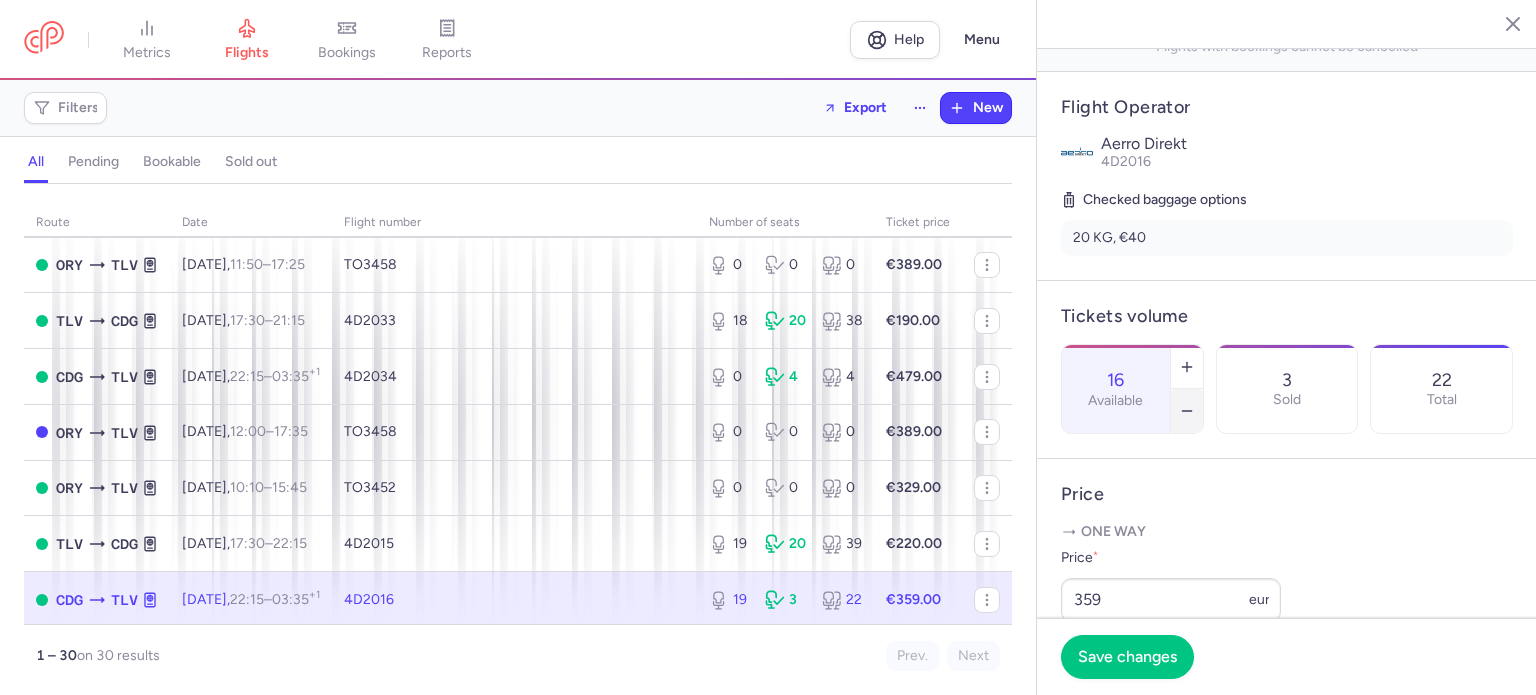 click 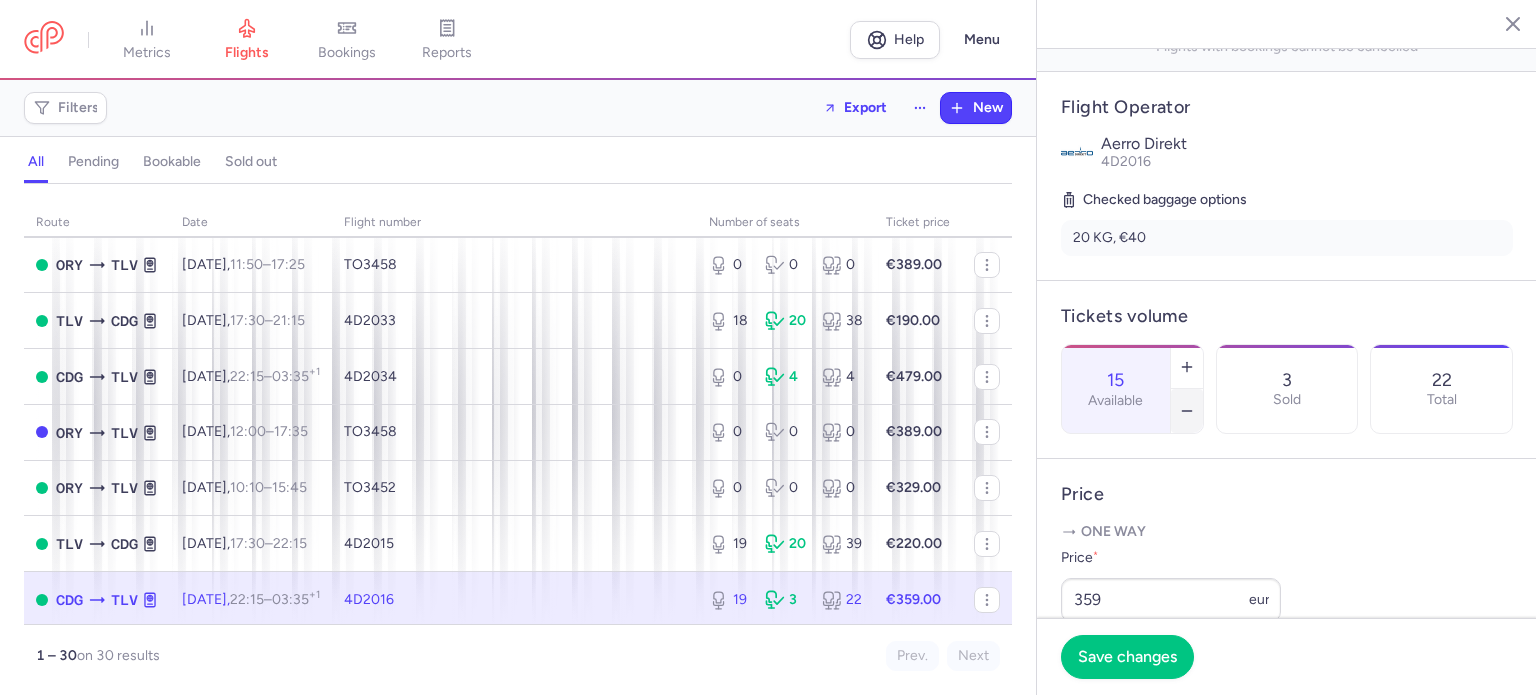 click 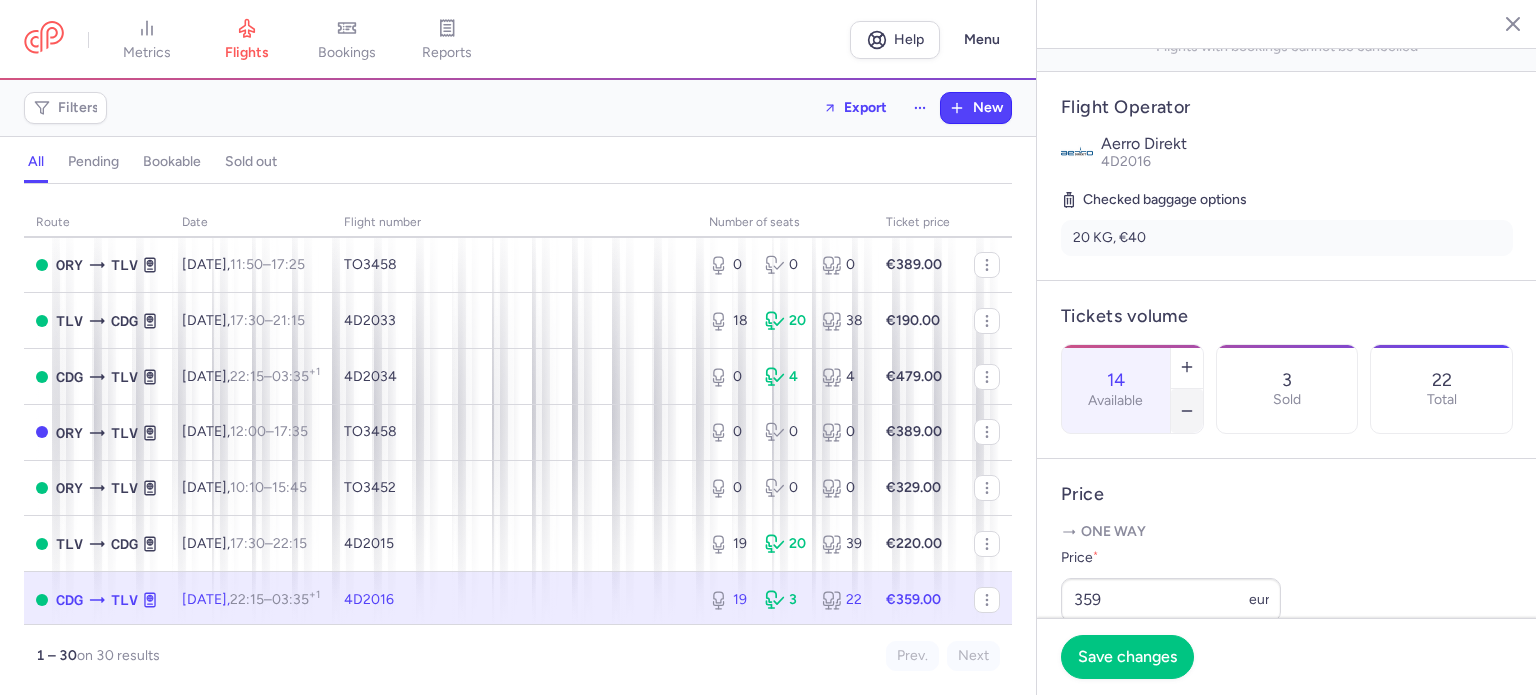 click 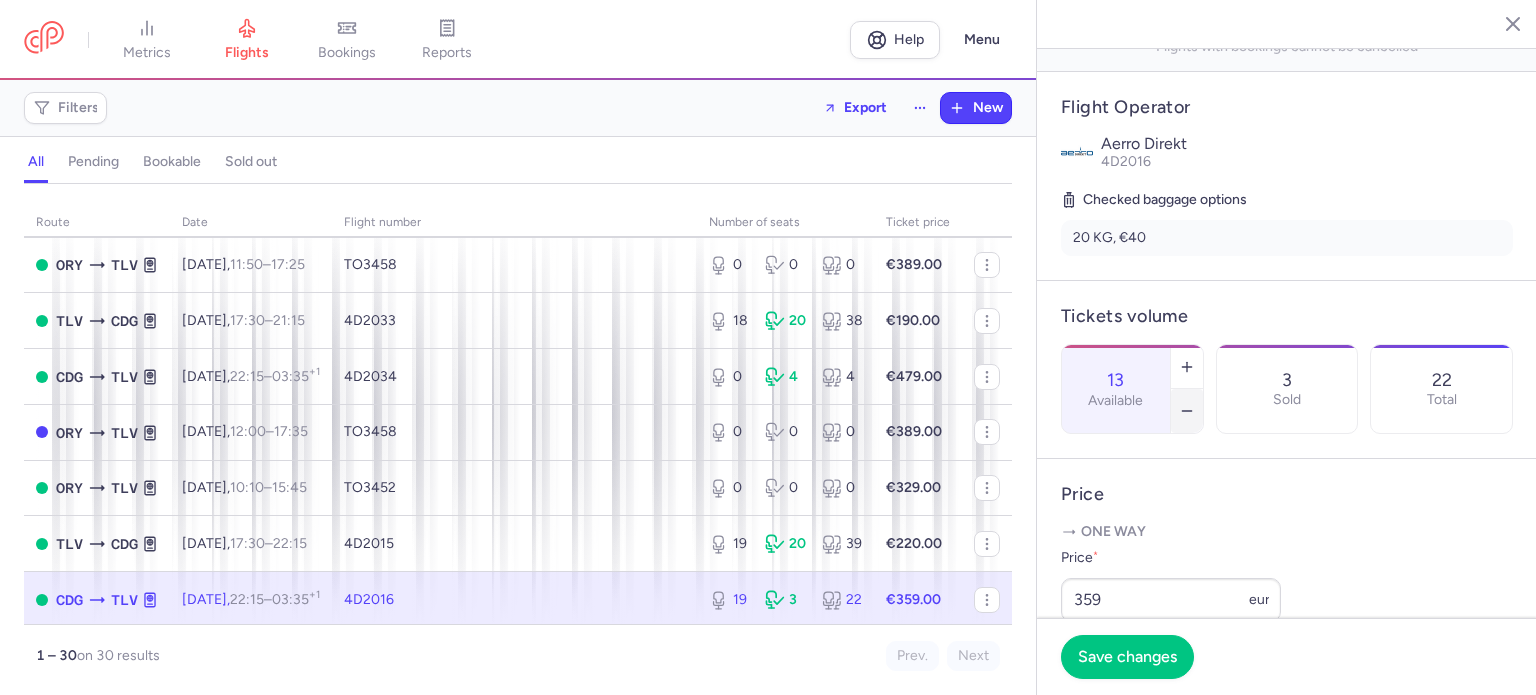 click 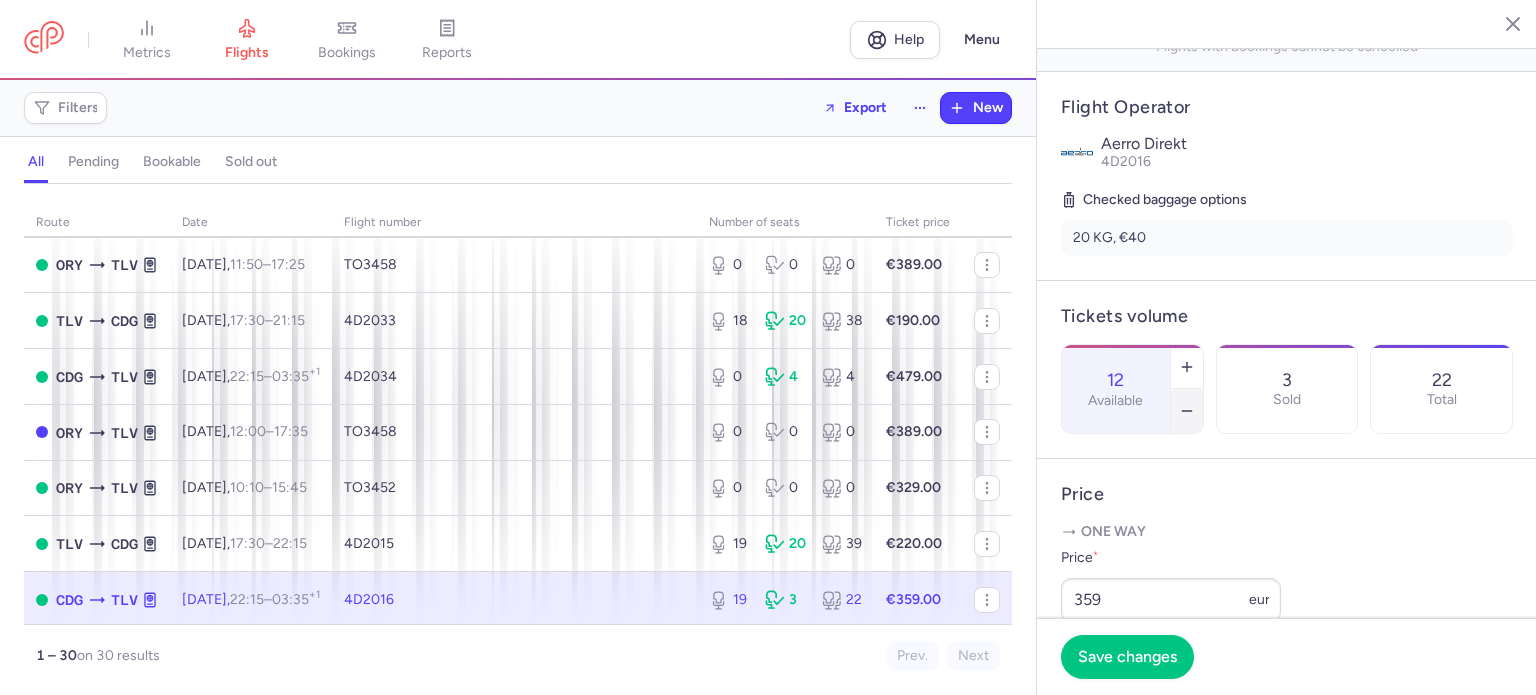 click 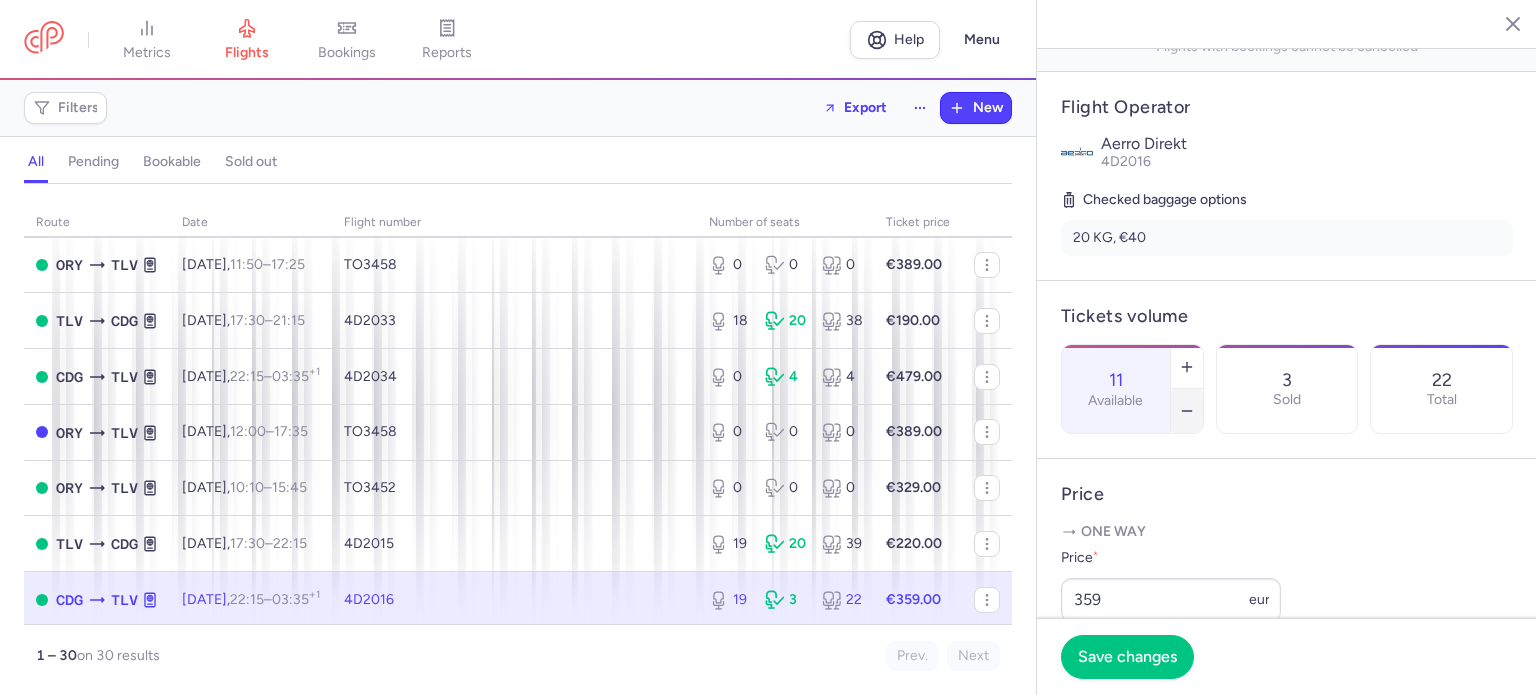 click 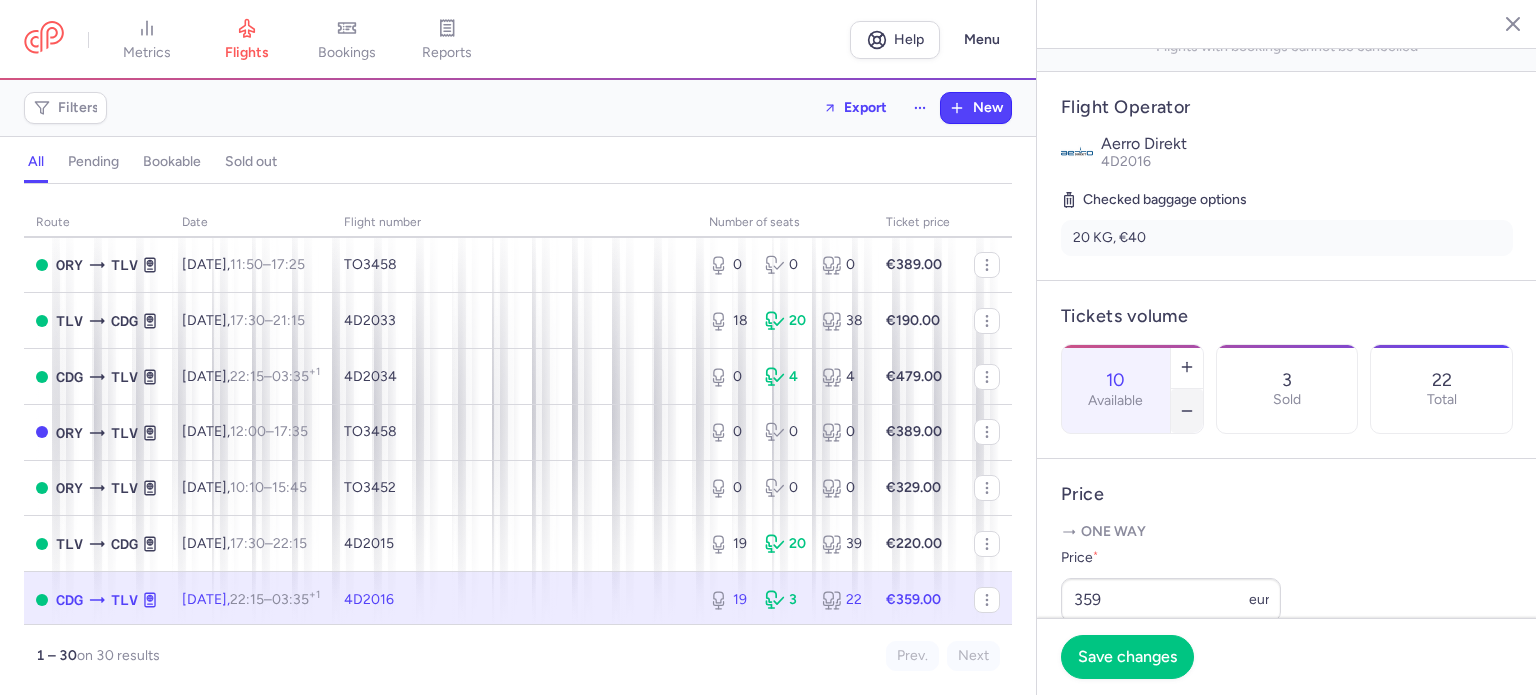 click 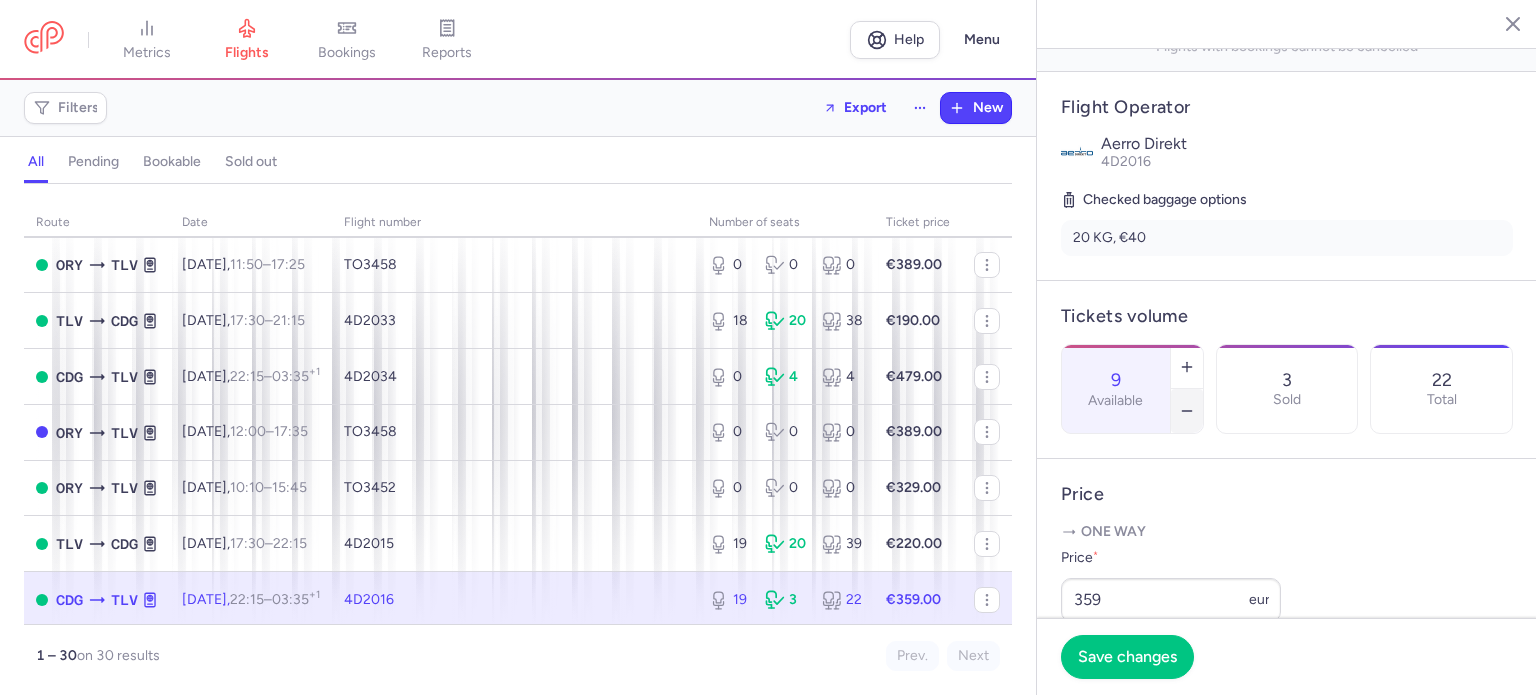 click 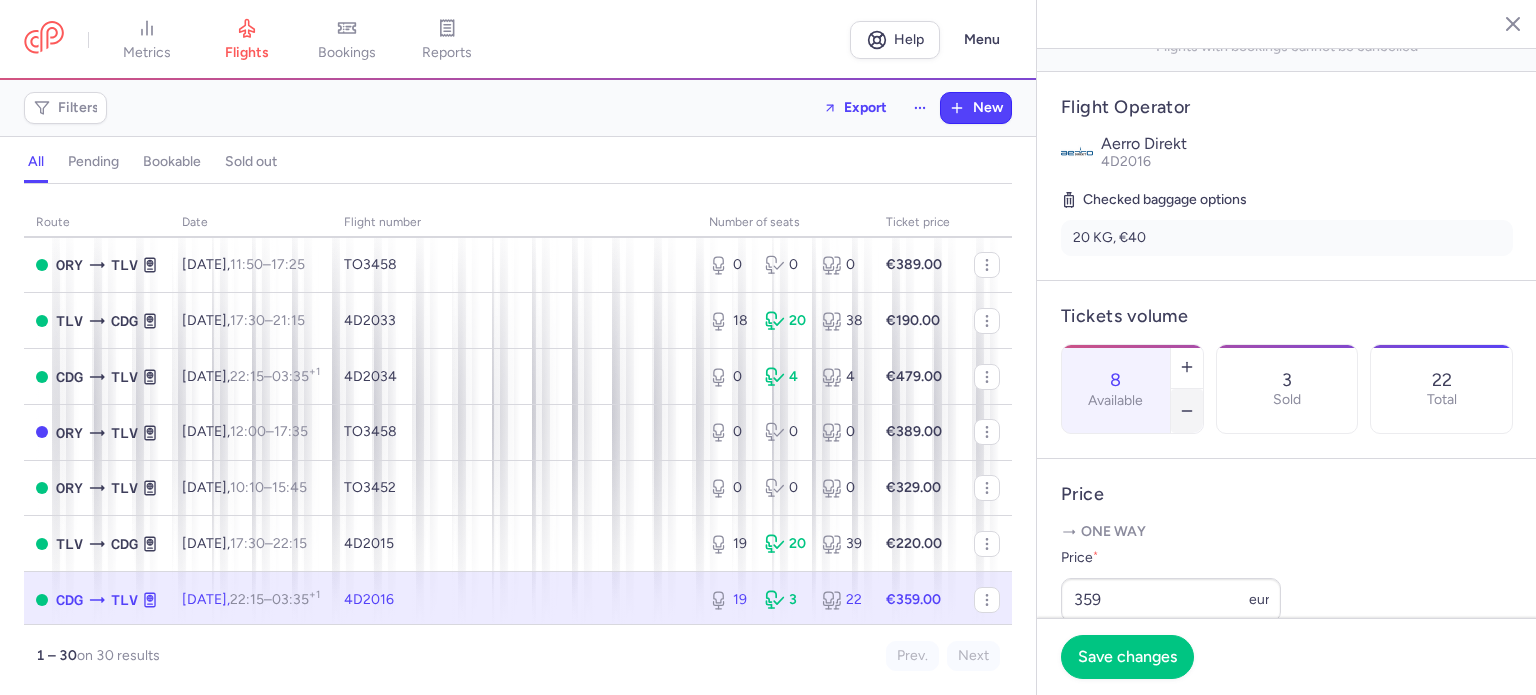 click 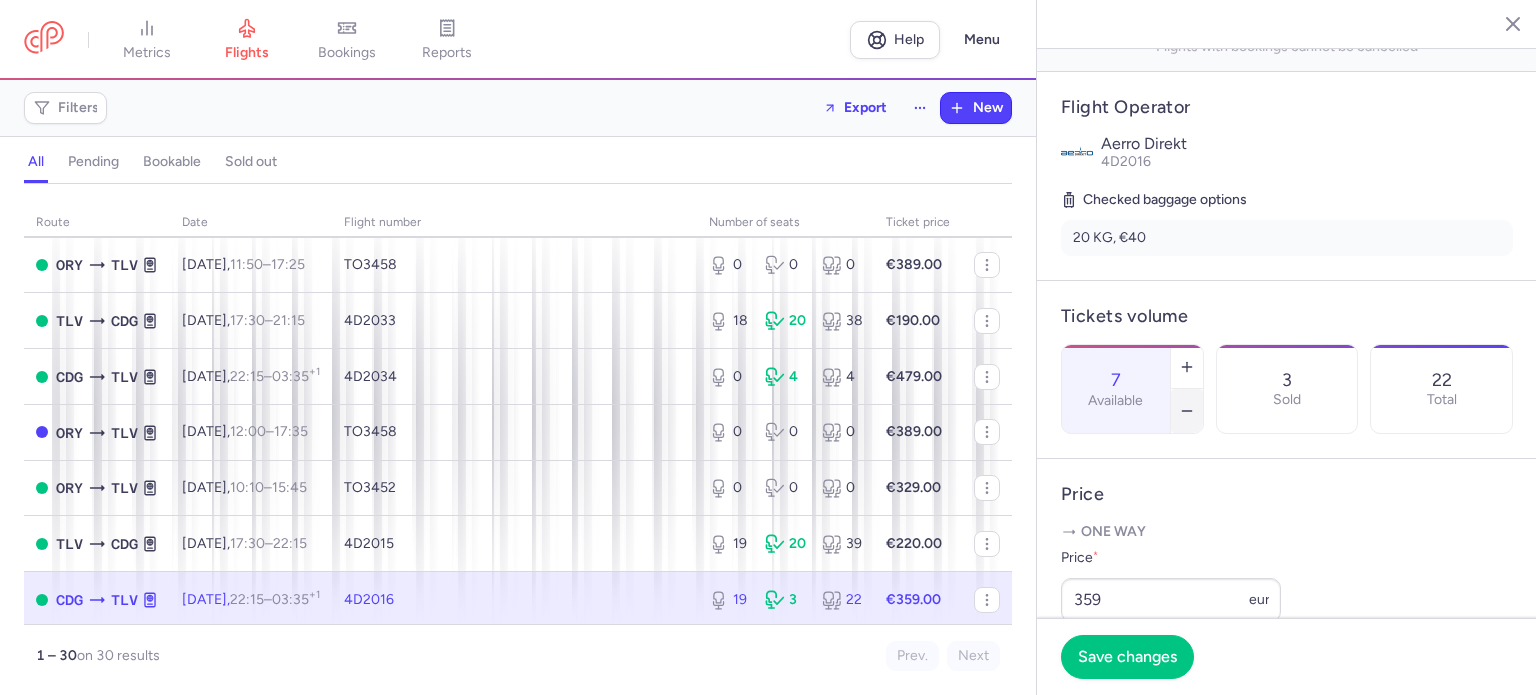 click 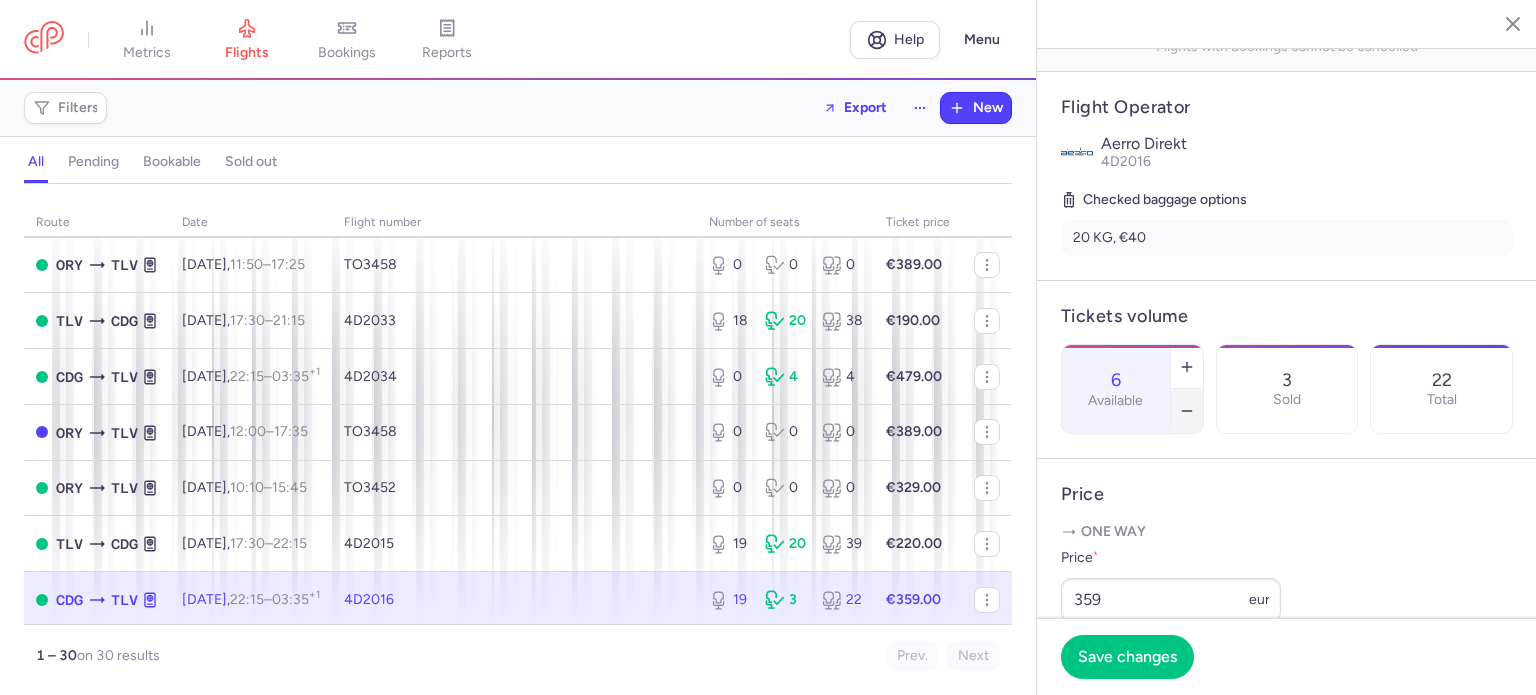 click 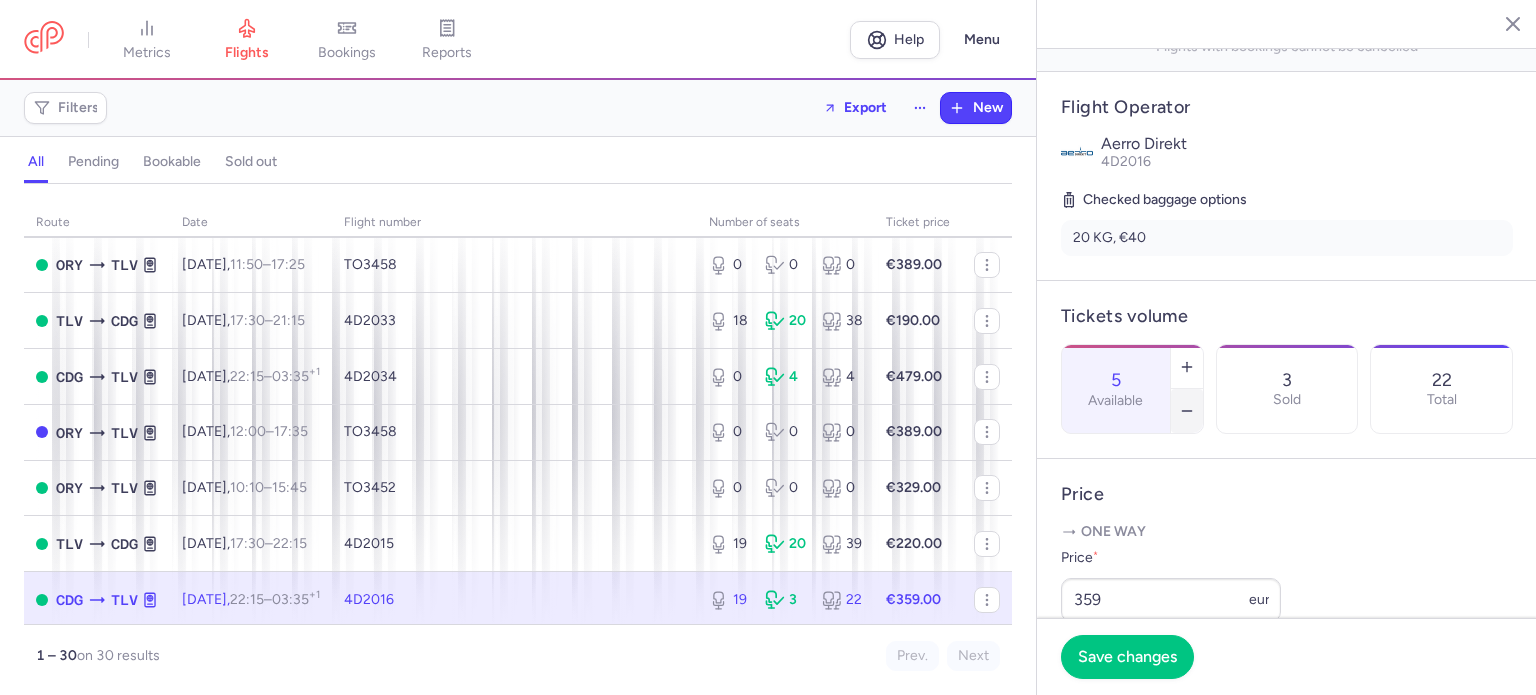 click 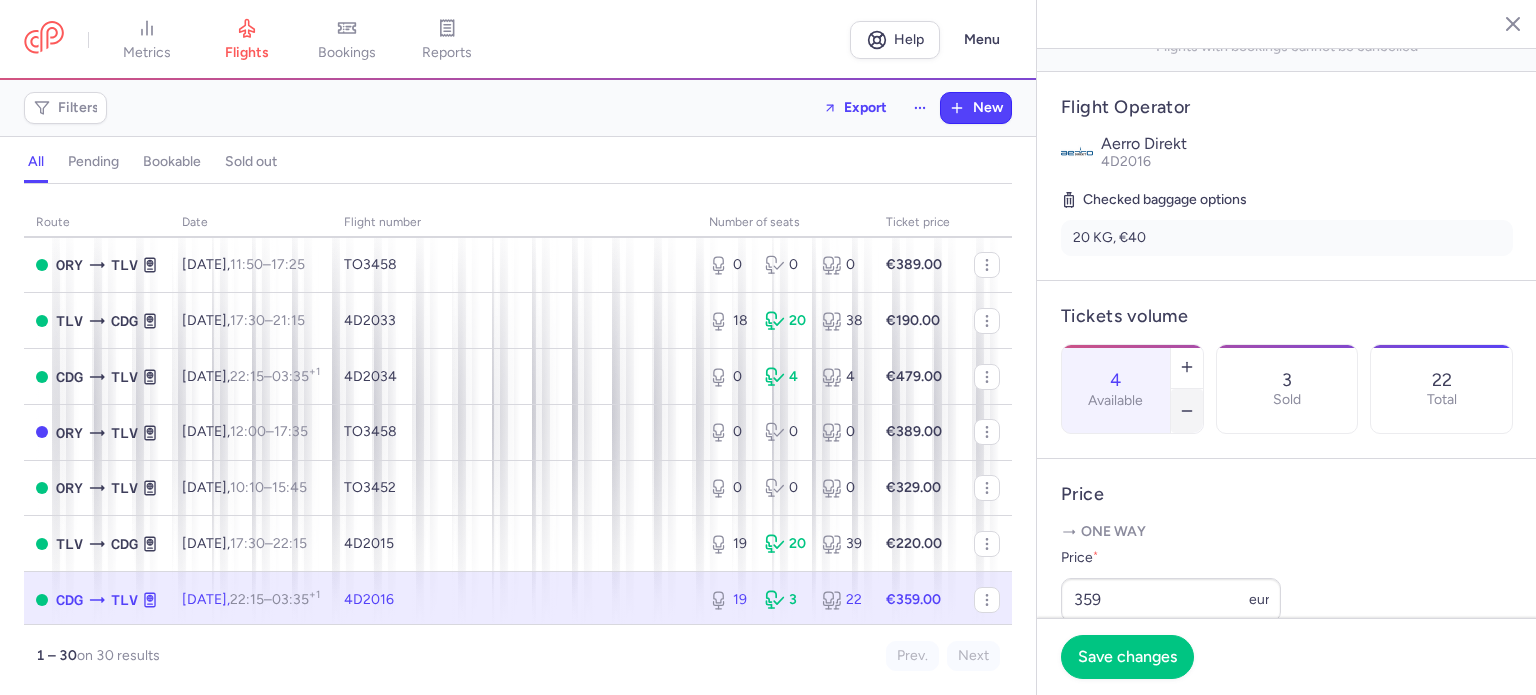 click 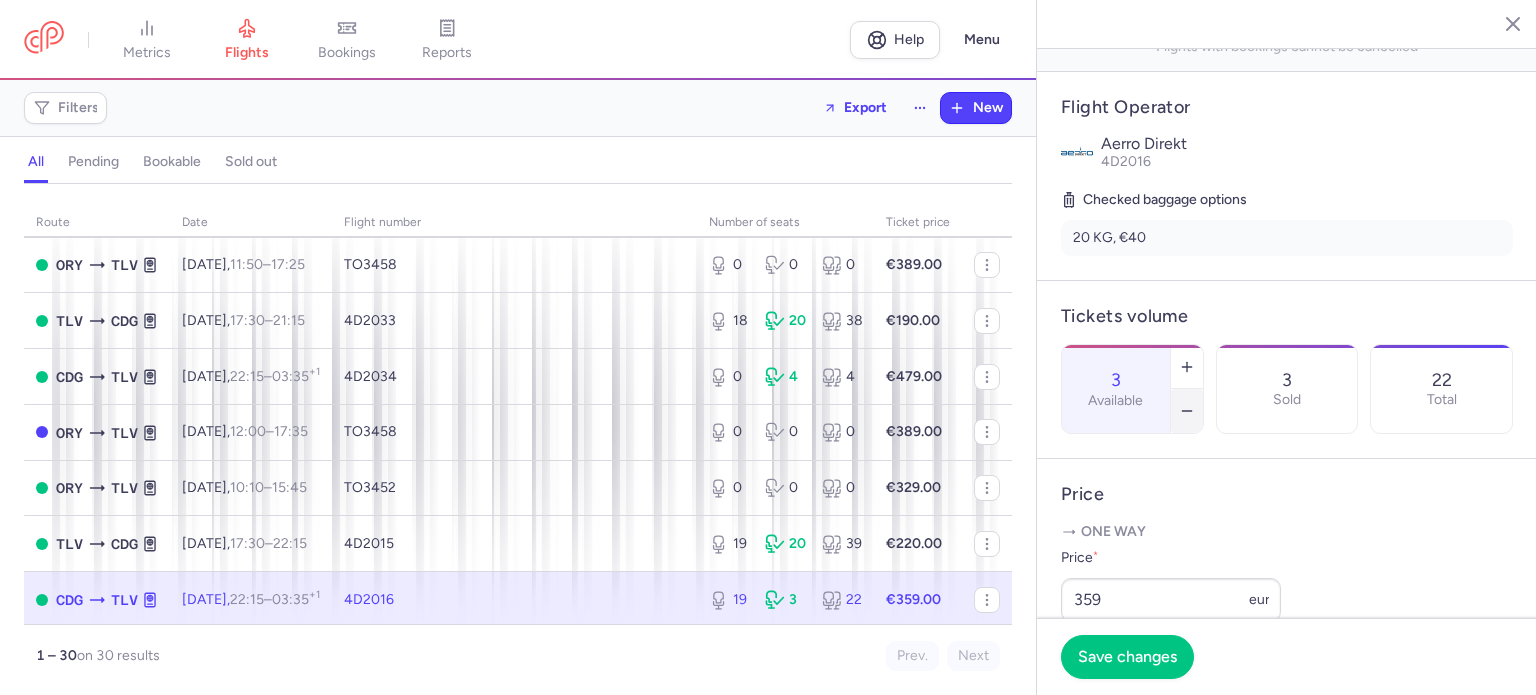 click 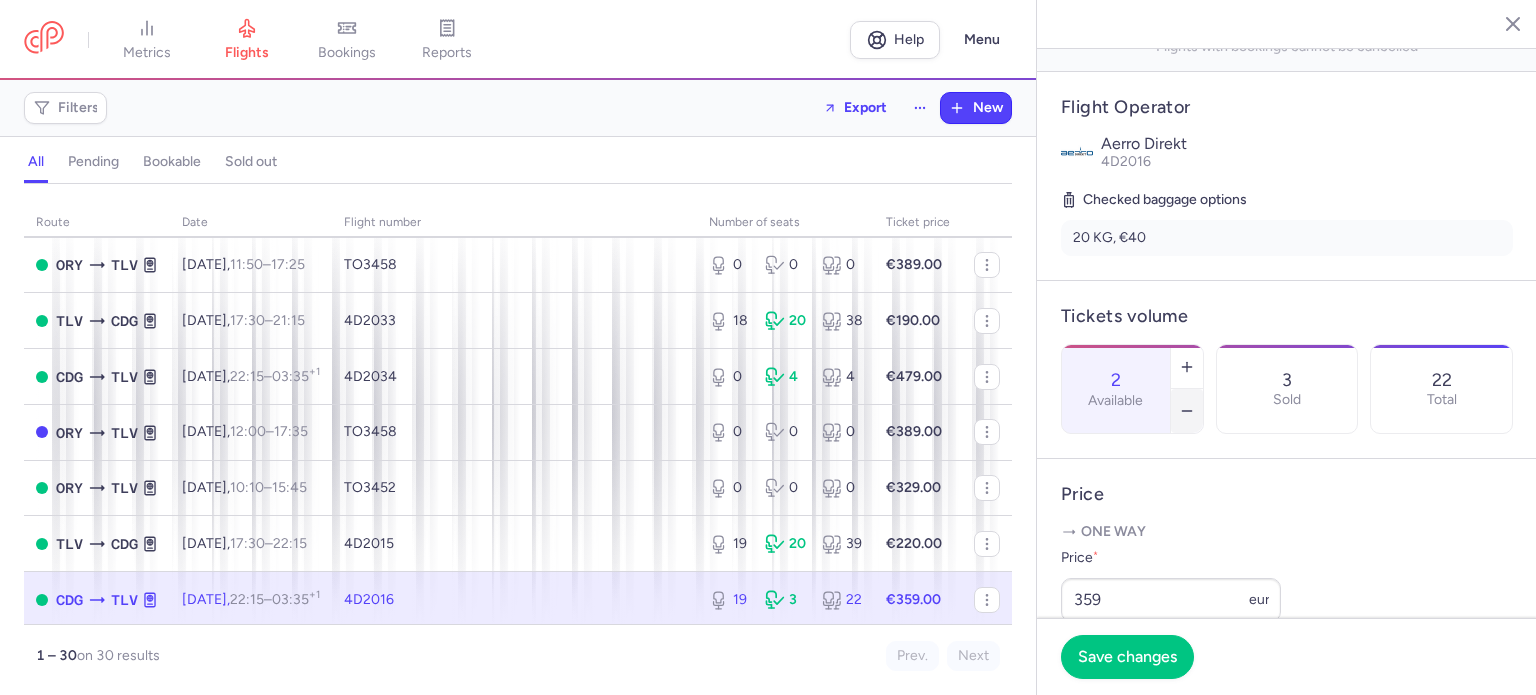 click 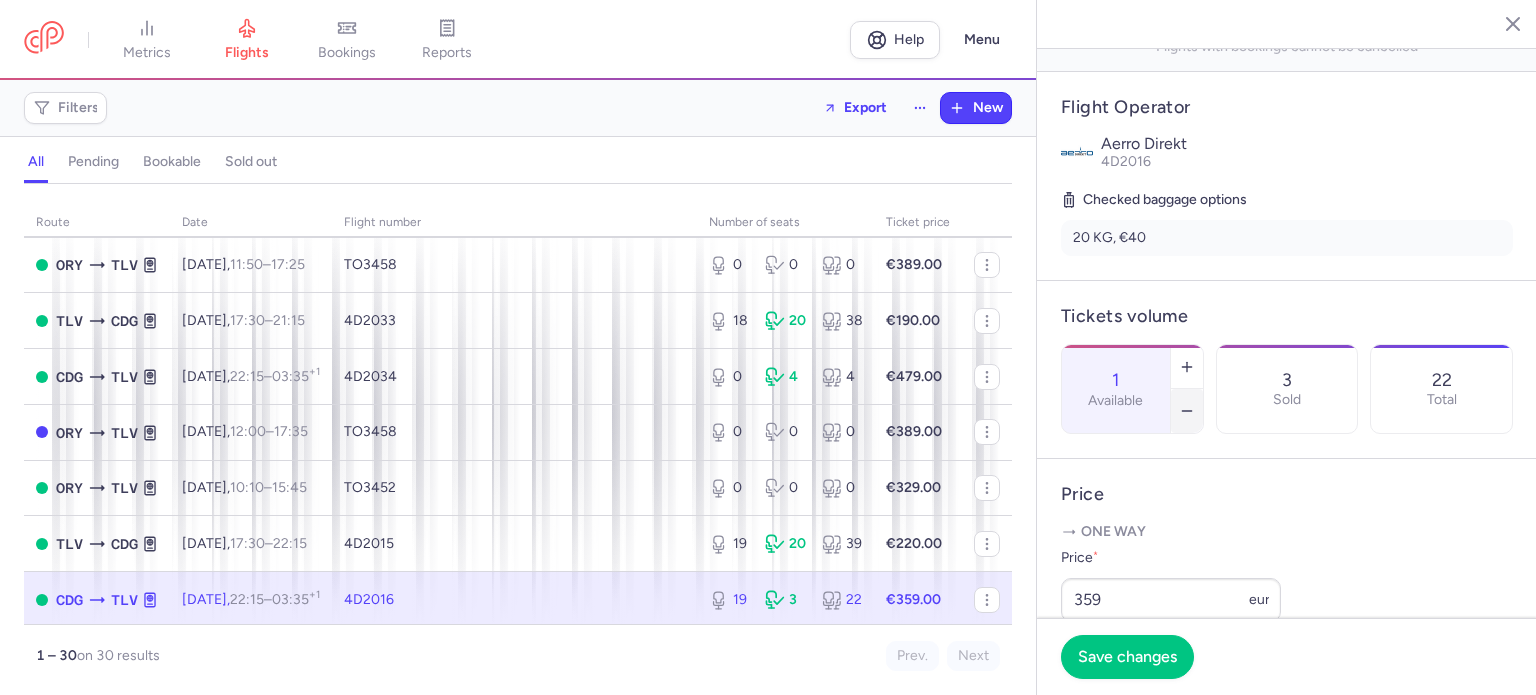 click 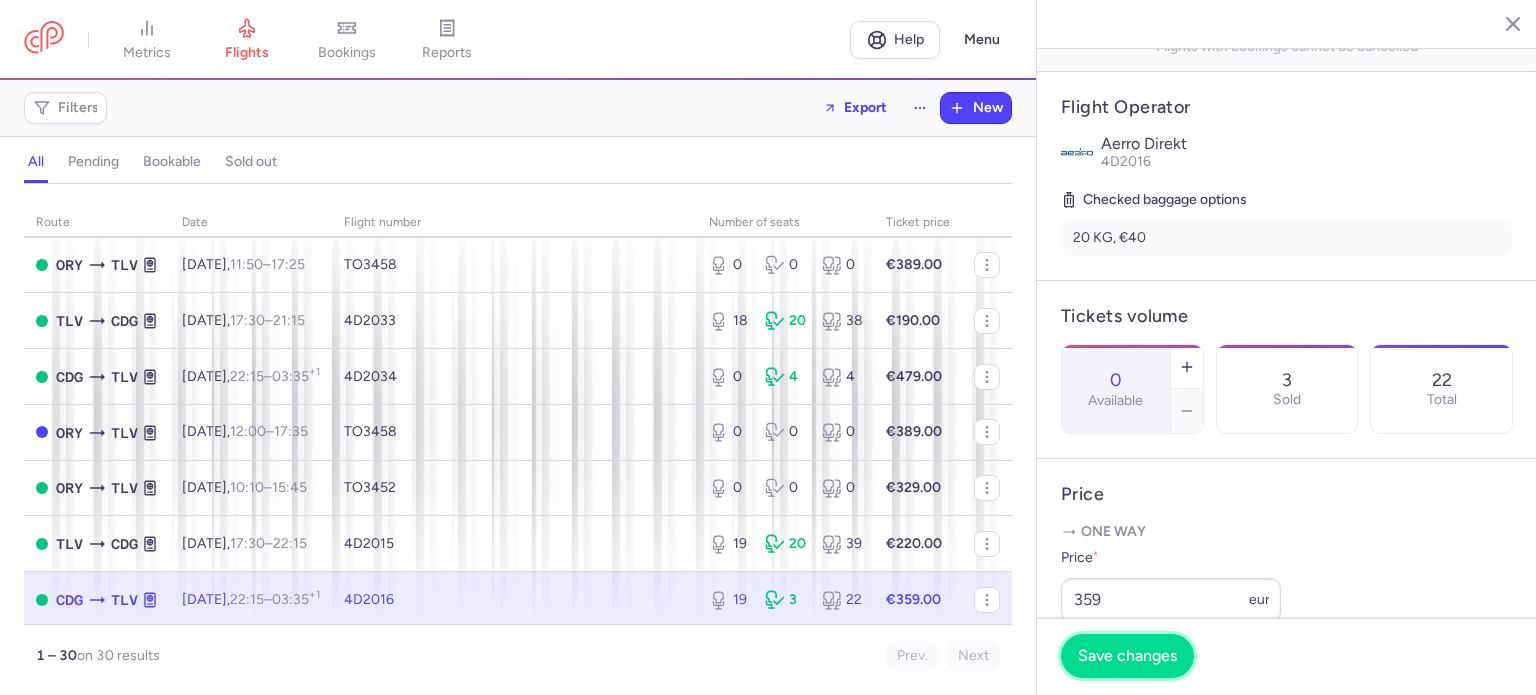 click on "Save changes" at bounding box center (1127, 656) 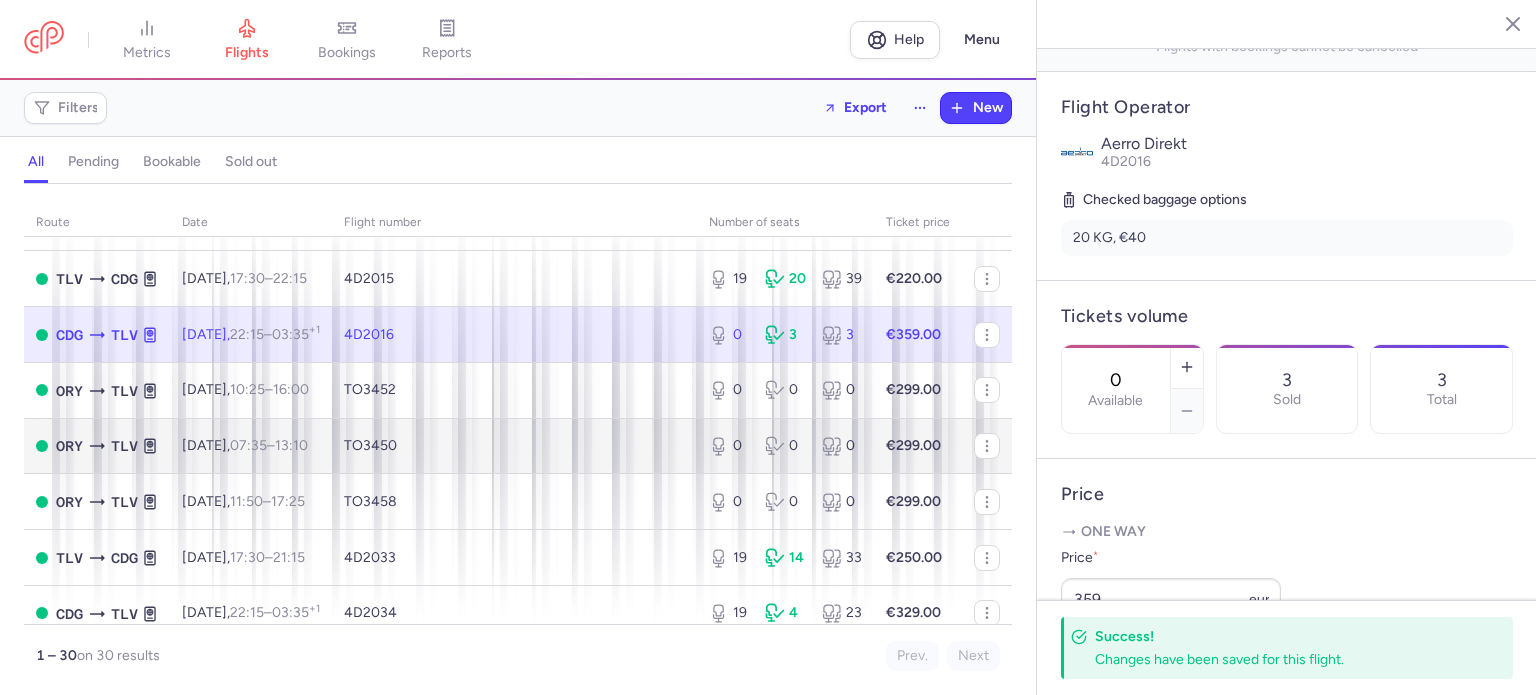 scroll, scrollTop: 500, scrollLeft: 0, axis: vertical 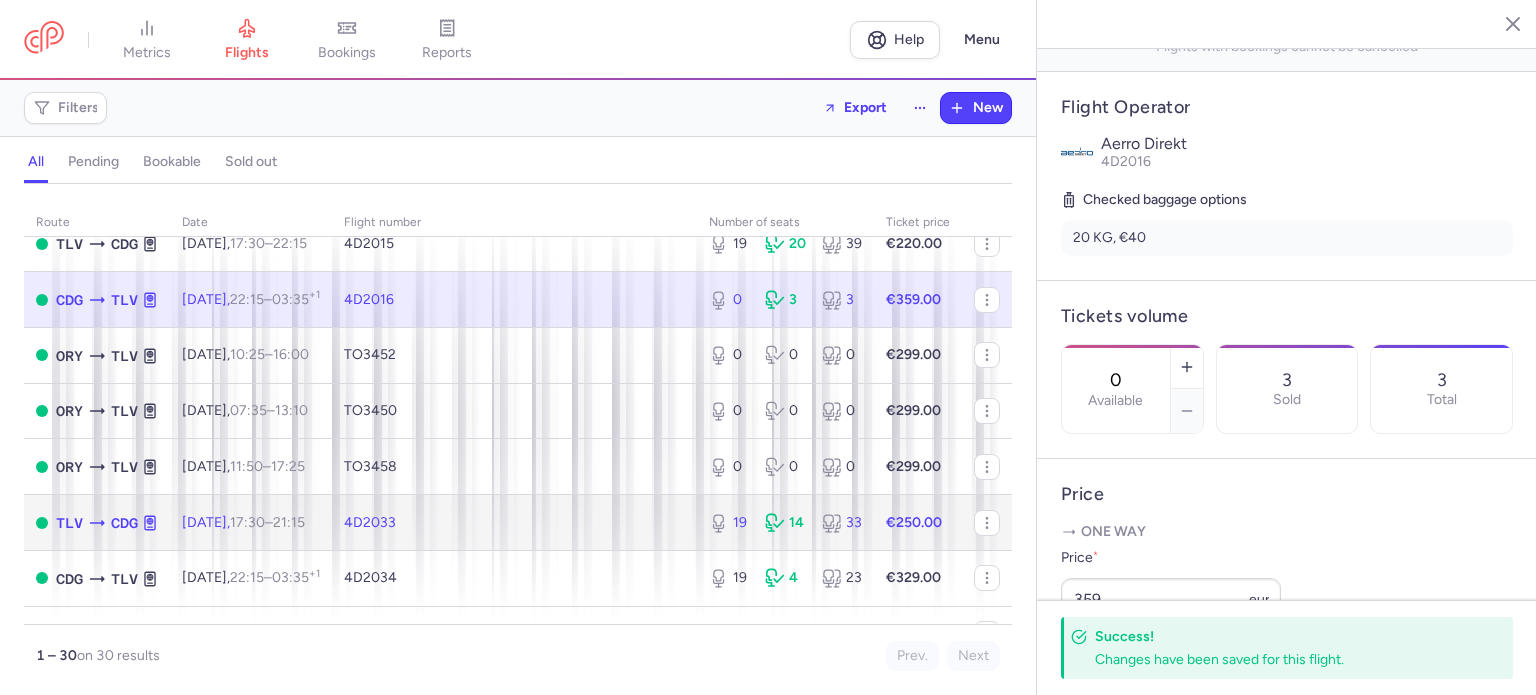 click on "4D2033" at bounding box center (514, 523) 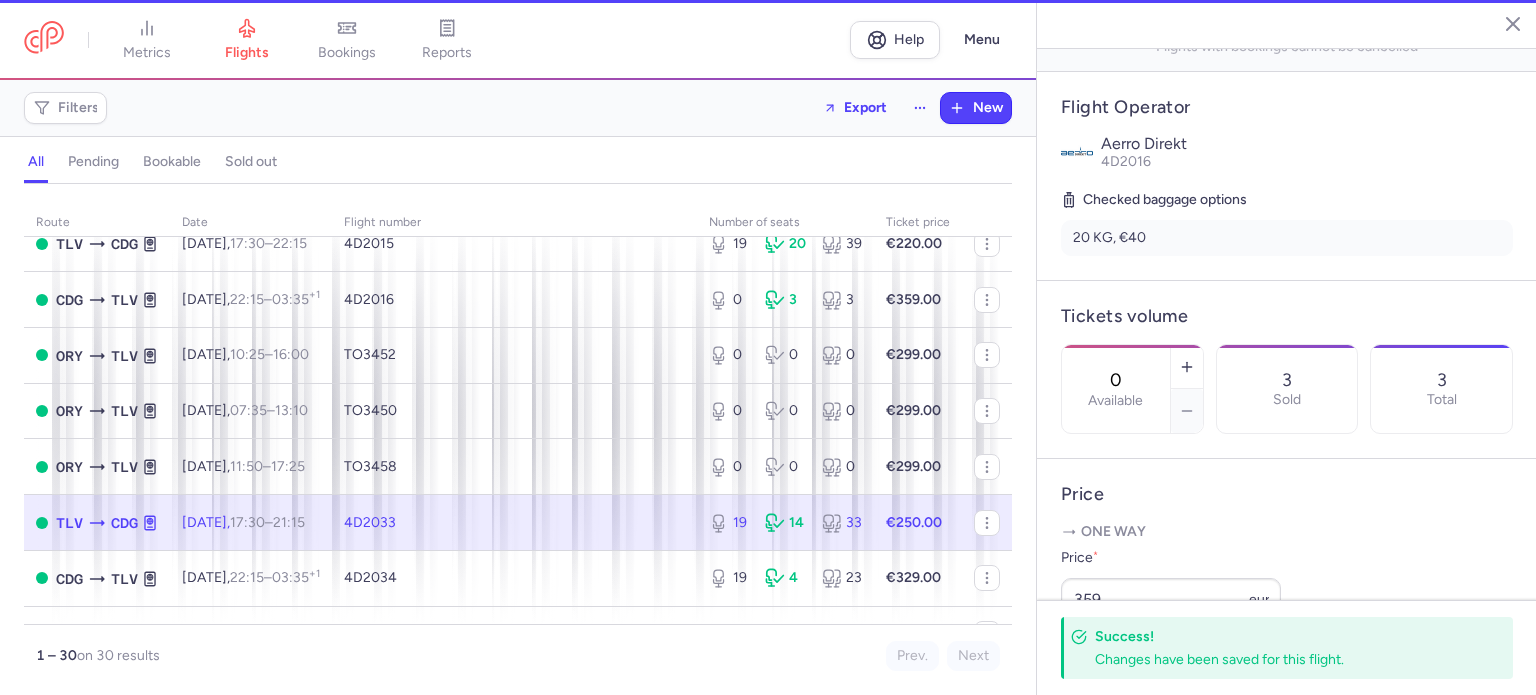 type on "19" 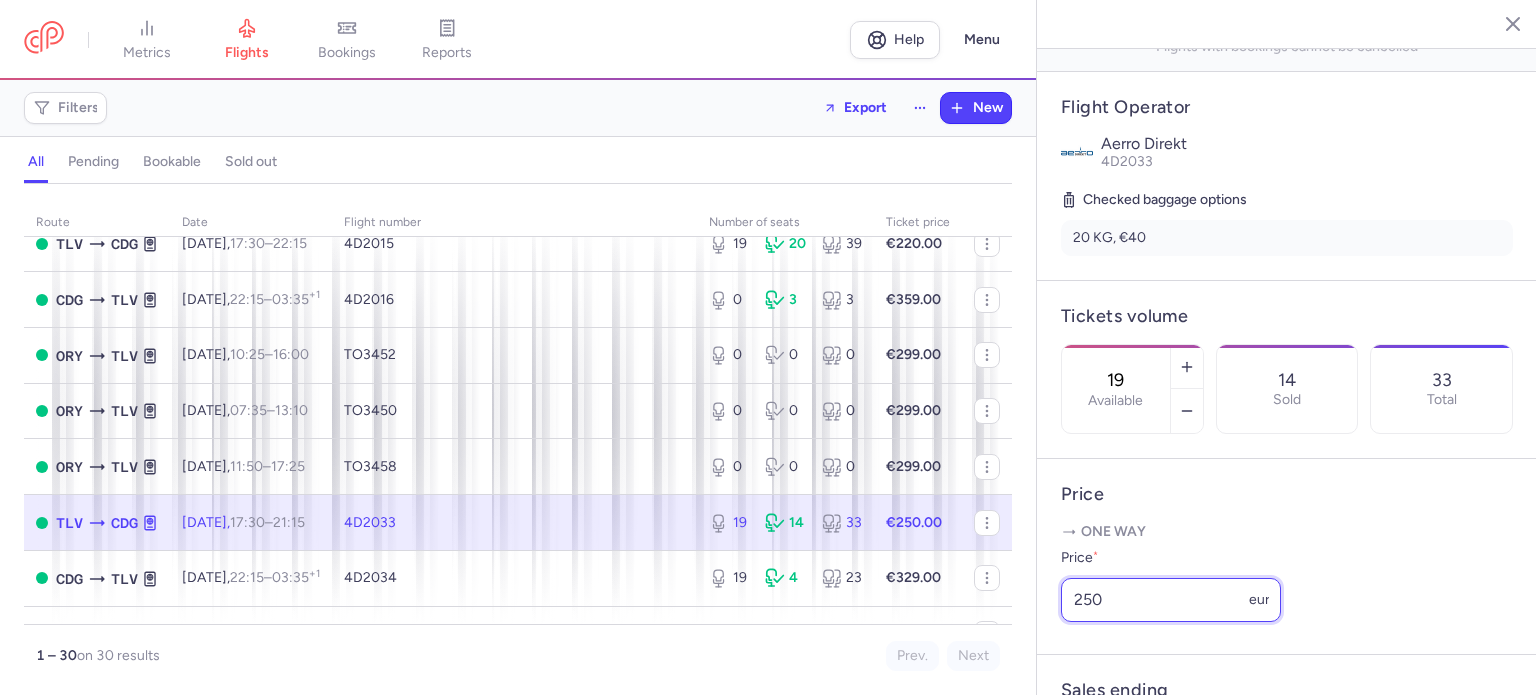 drag, startPoint x: 1120, startPoint y: 634, endPoint x: 1039, endPoint y: 632, distance: 81.02469 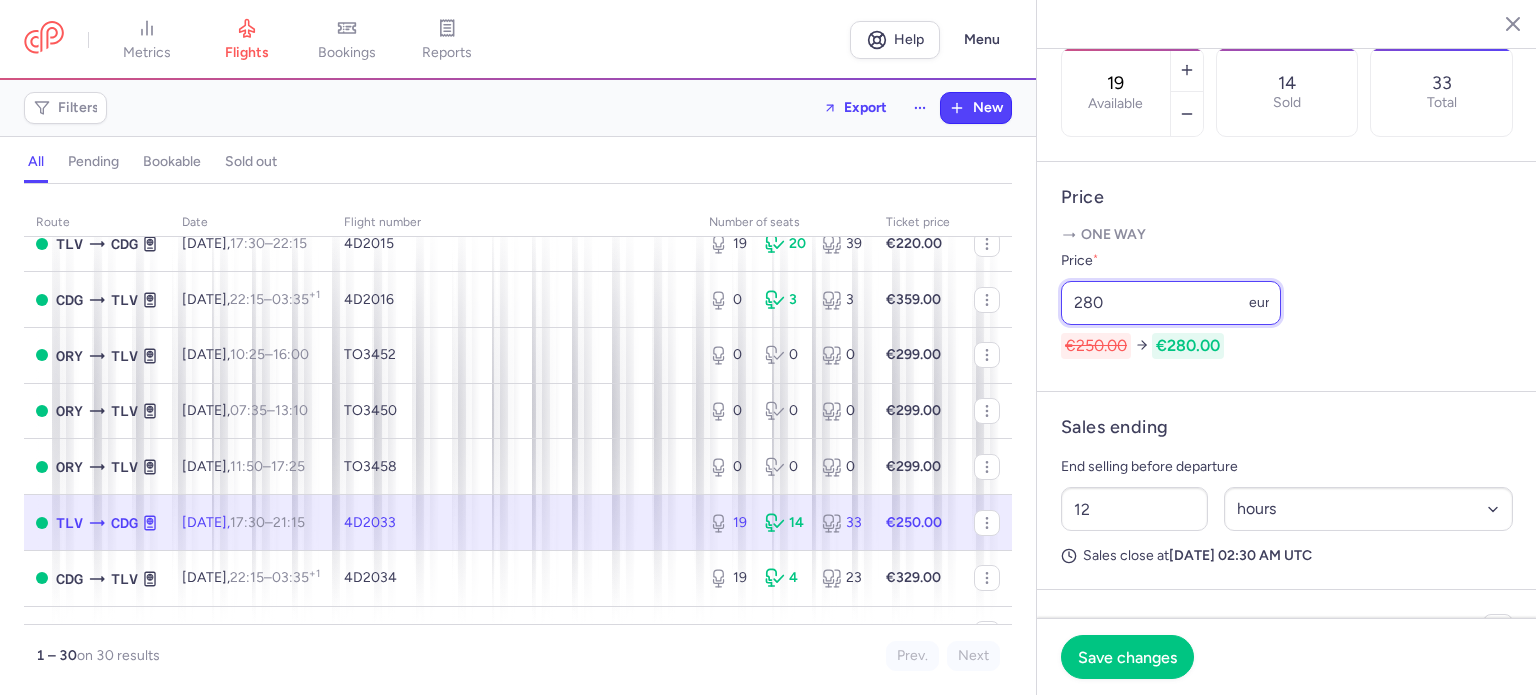 scroll, scrollTop: 700, scrollLeft: 0, axis: vertical 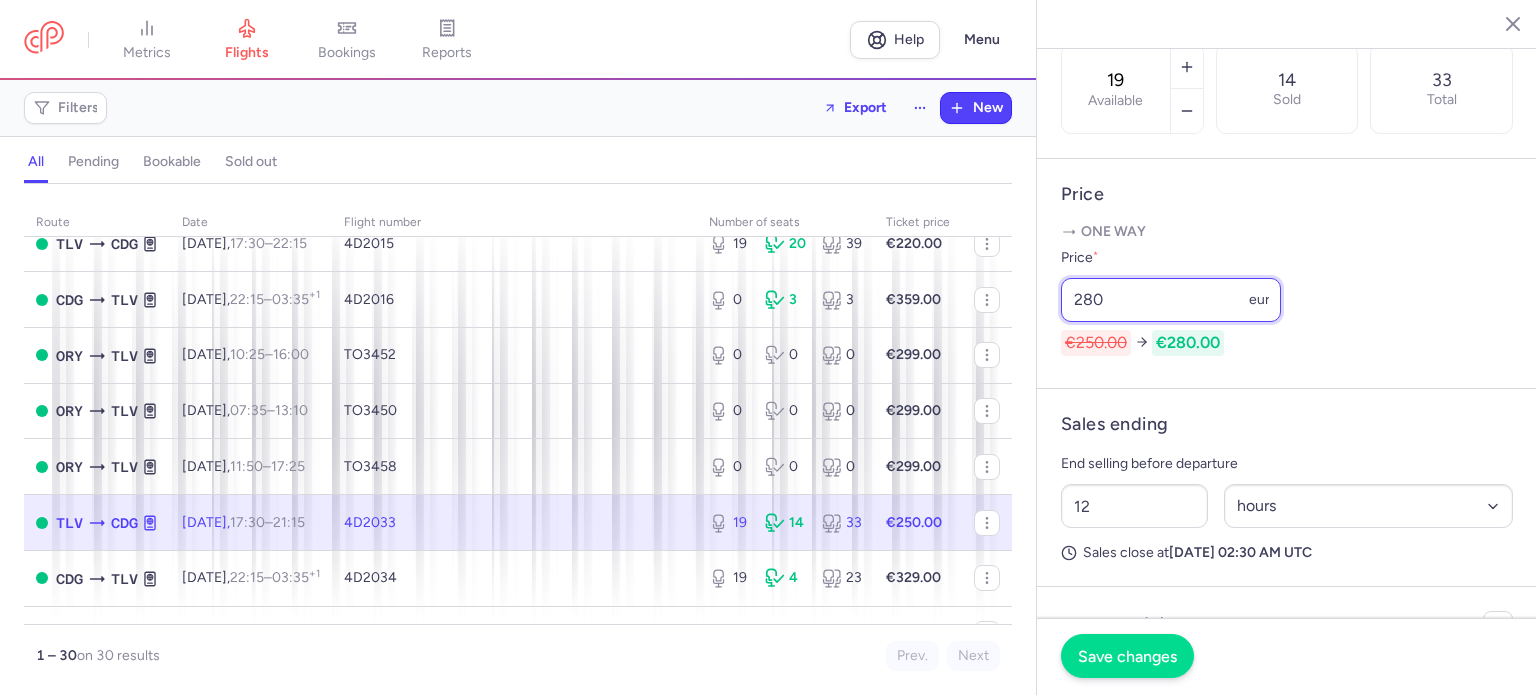 type on "280" 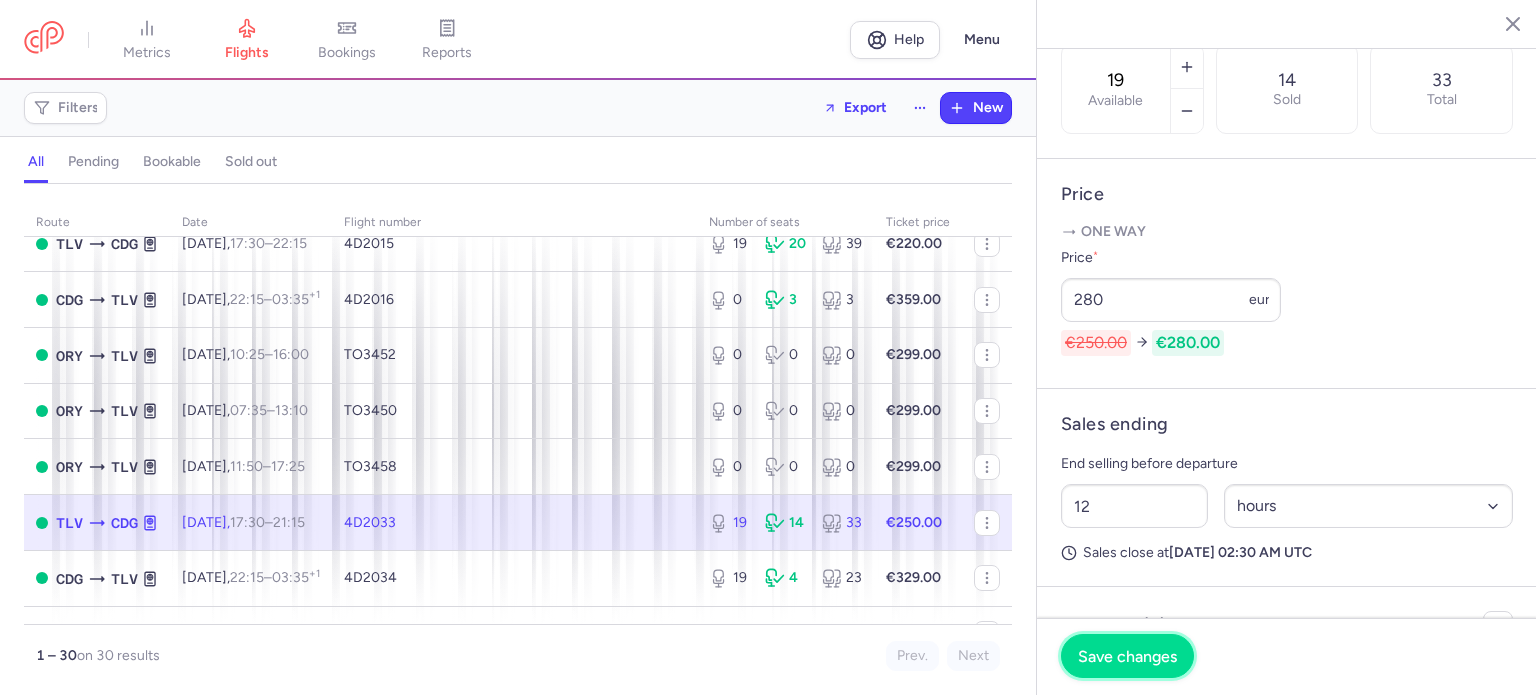 click on "Save changes" at bounding box center [1127, 656] 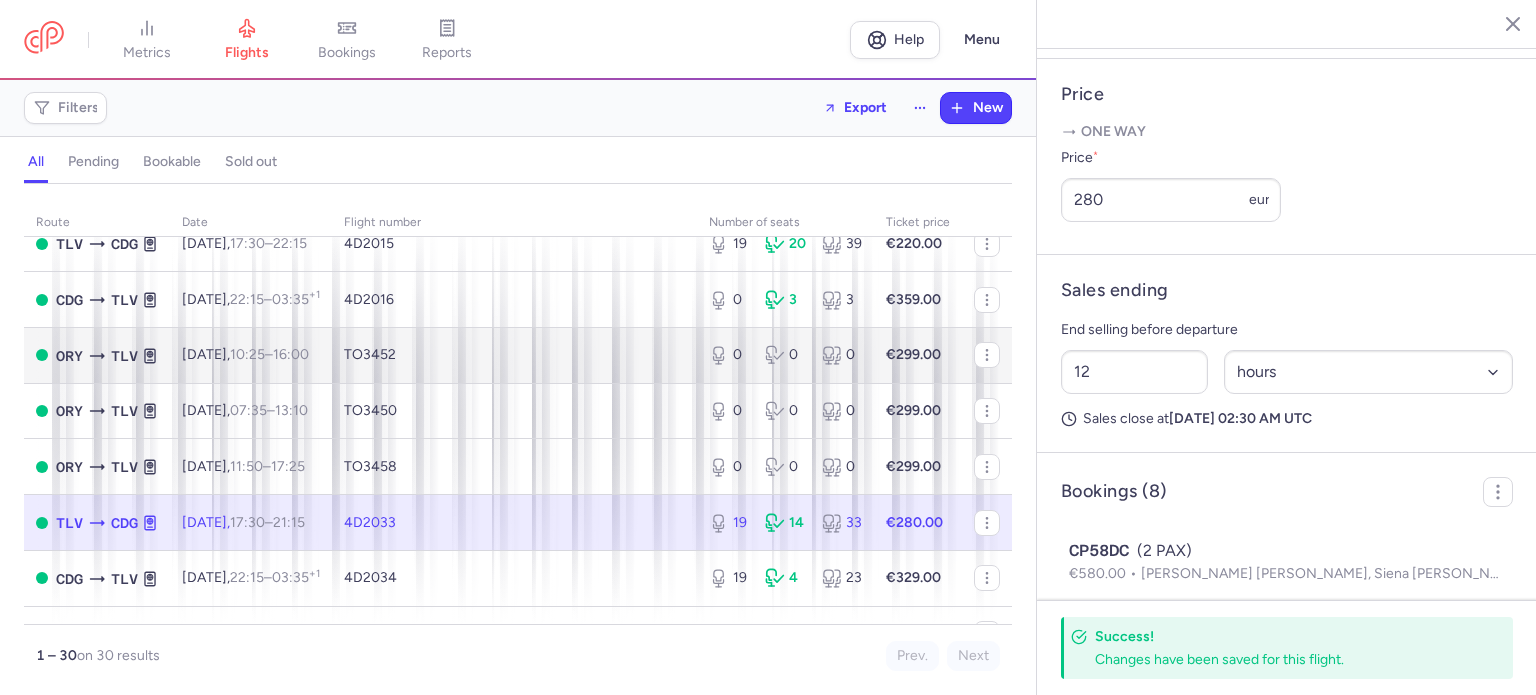 scroll, scrollTop: 900, scrollLeft: 0, axis: vertical 